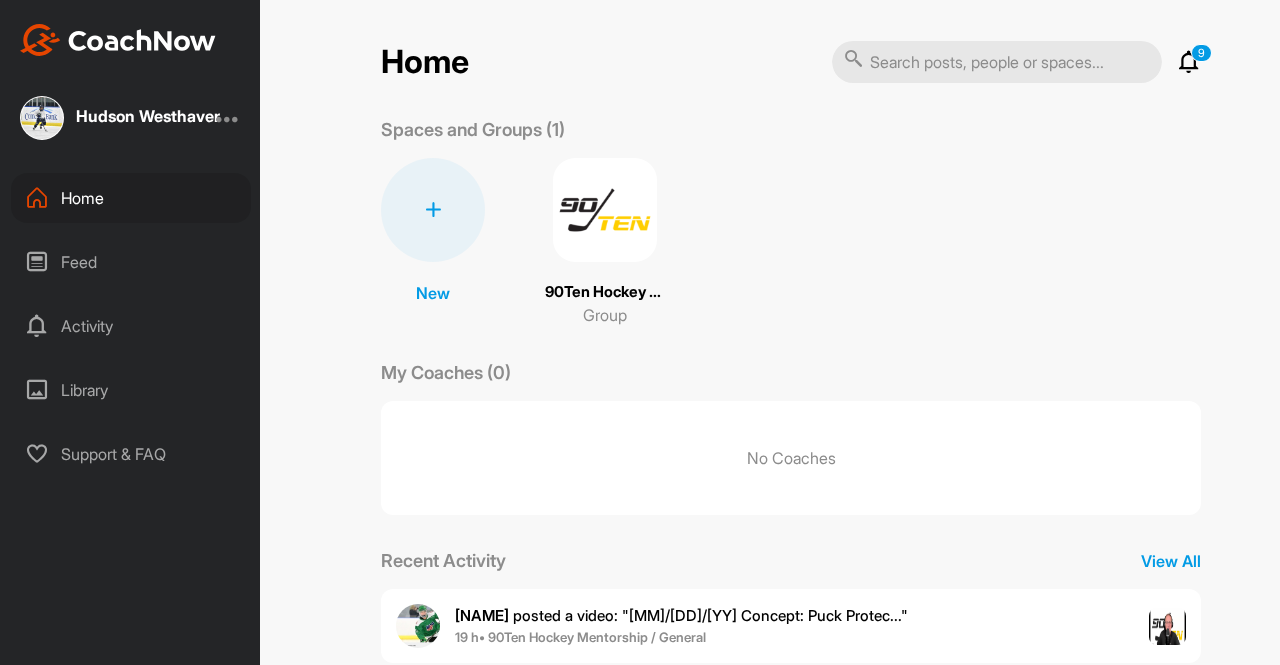 scroll, scrollTop: 0, scrollLeft: 0, axis: both 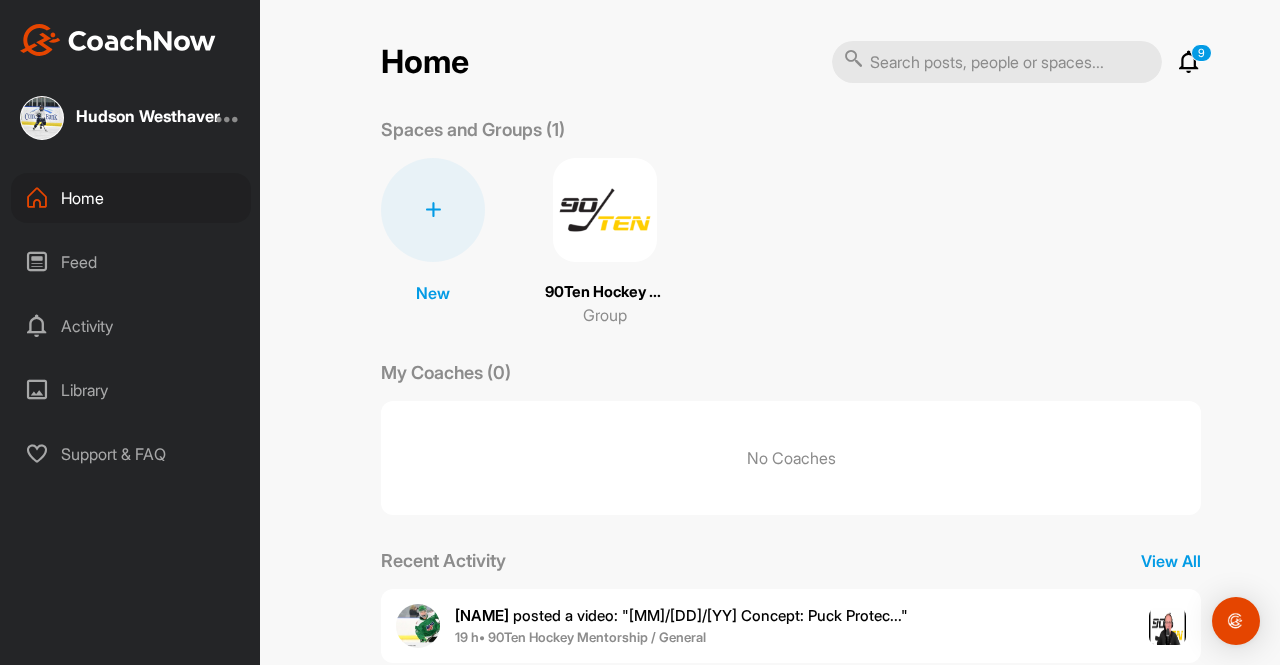 click on "[BRAND] [BRAND] [BRAND] [NUMBER][BRAND] [BRAND] [BRAND]" at bounding box center [791, 242] 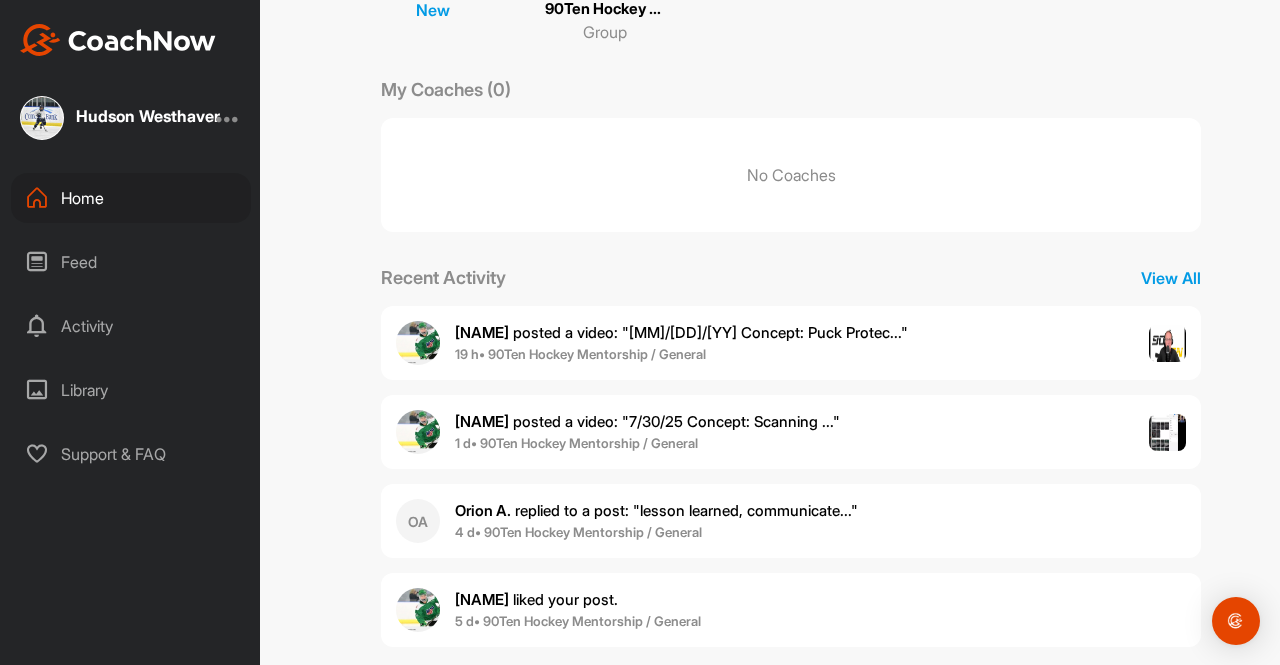 scroll, scrollTop: 310, scrollLeft: 0, axis: vertical 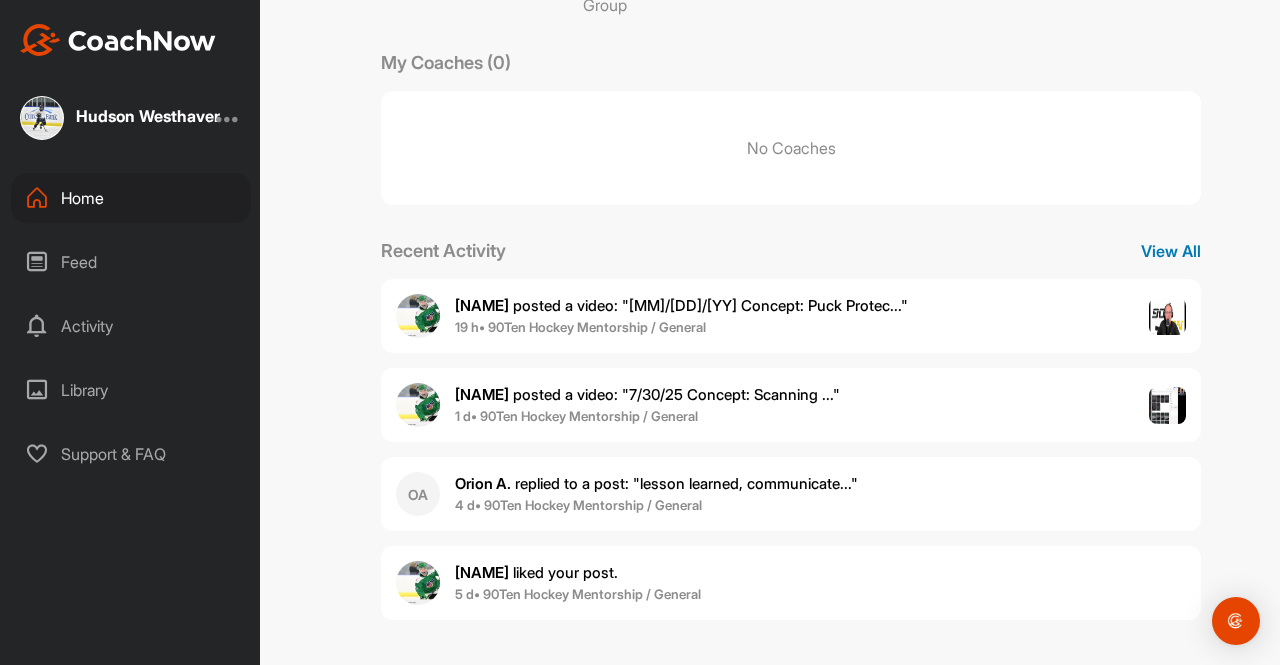 click on "View All" at bounding box center (1171, 251) 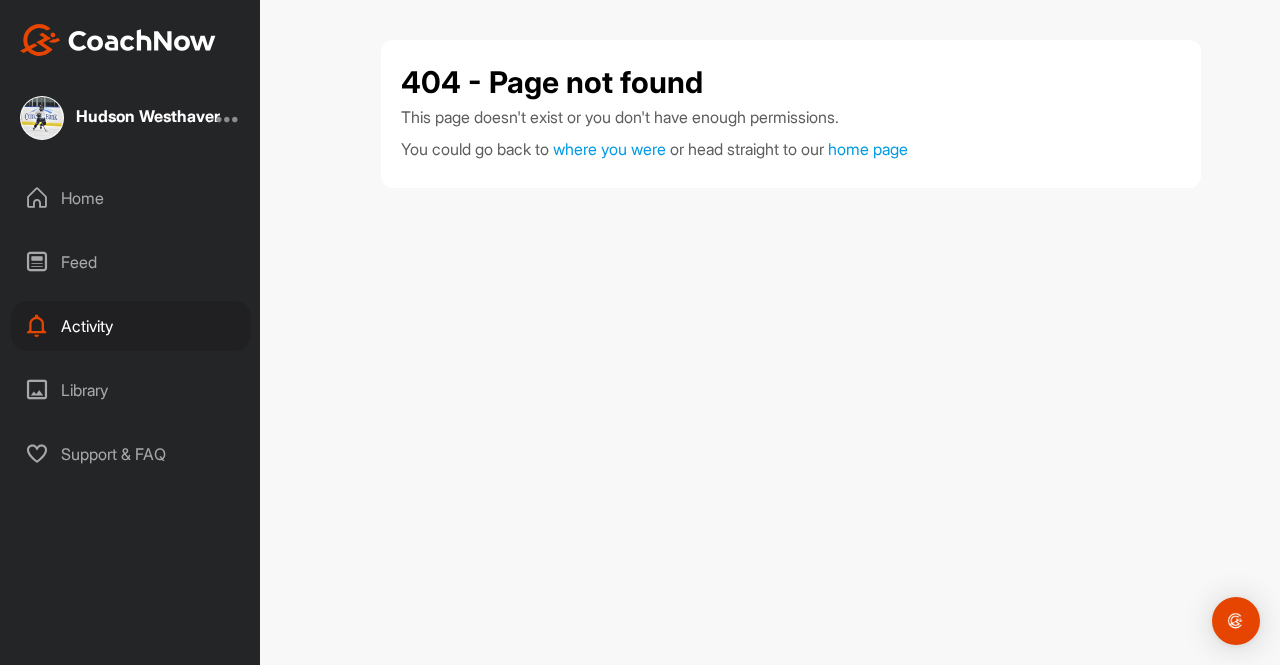 click on "Activity" at bounding box center [131, 326] 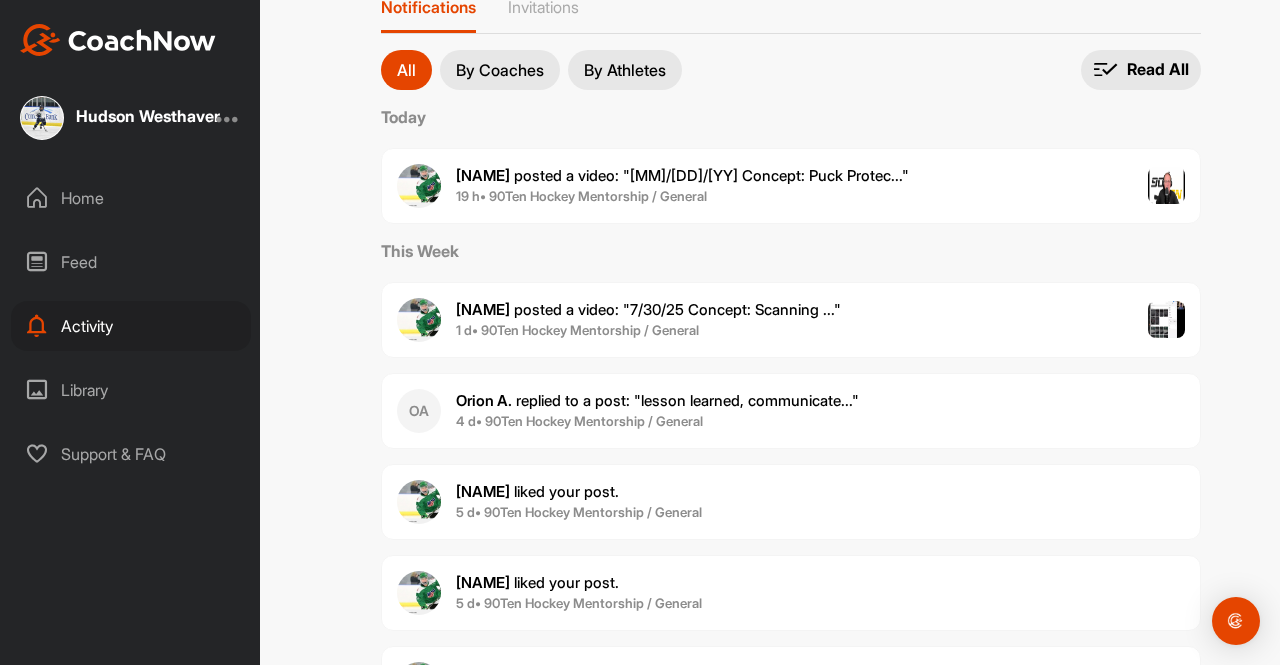 scroll, scrollTop: 0, scrollLeft: 0, axis: both 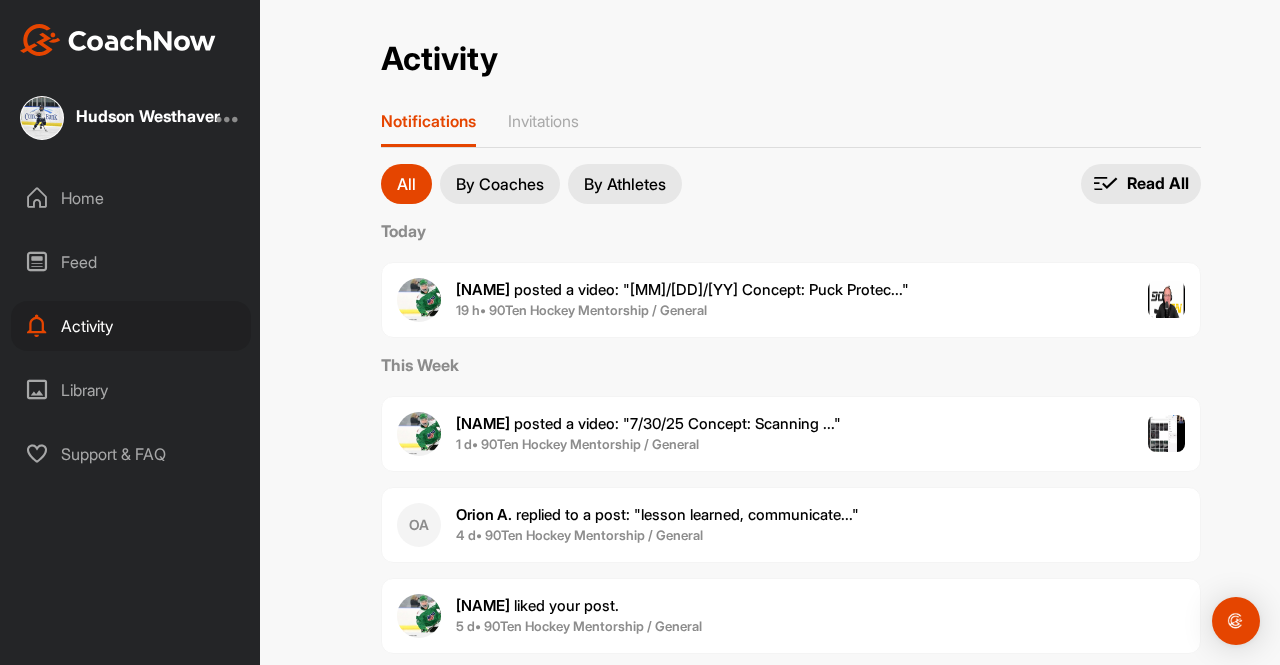 click on "19 h  • 90Ten Hockey Mentorship / General" at bounding box center [682, 311] 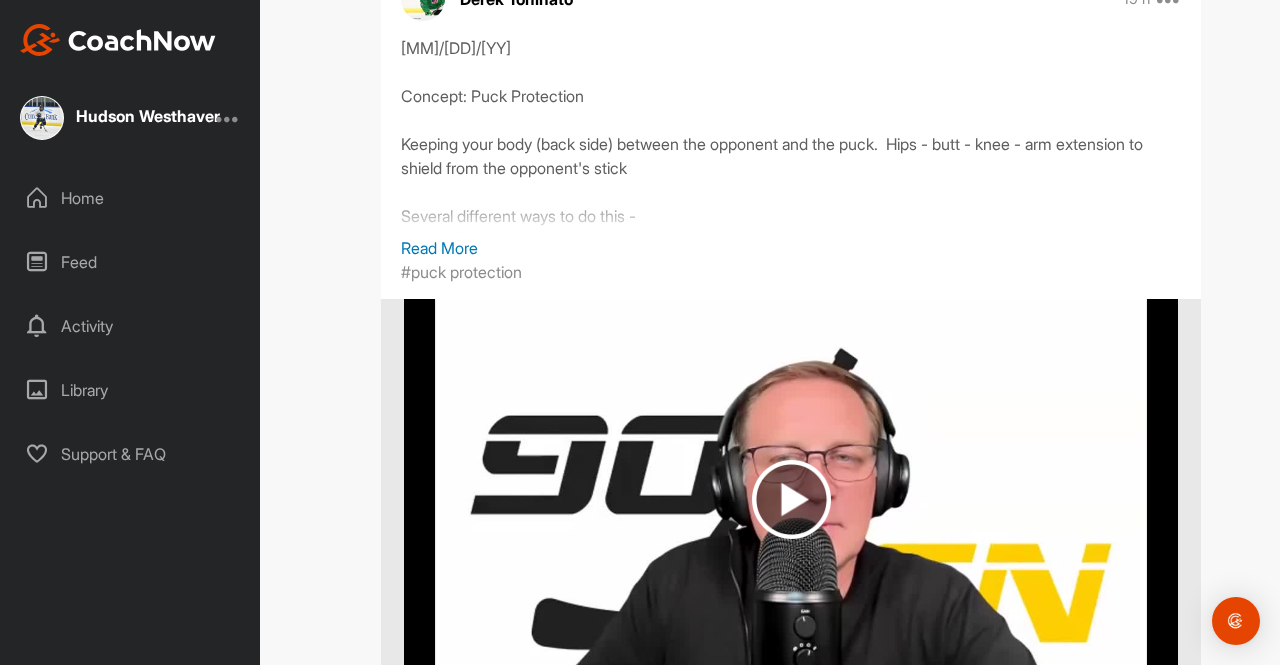 scroll, scrollTop: 231, scrollLeft: 0, axis: vertical 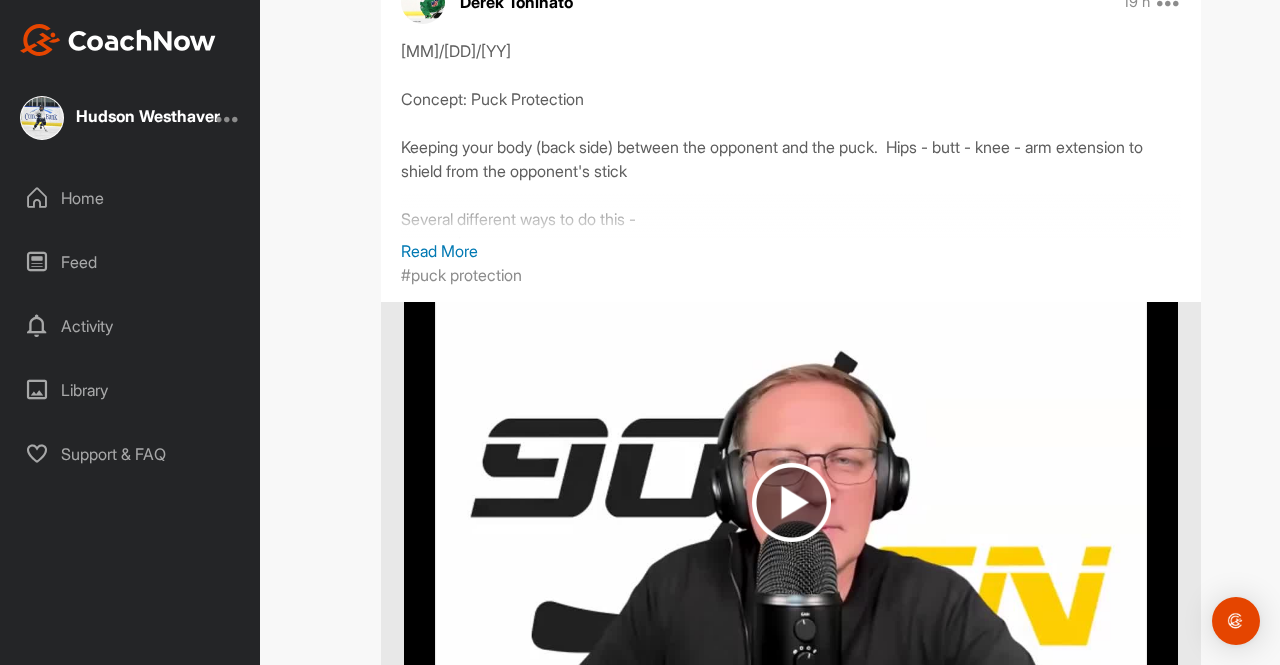 click at bounding box center (791, 502) 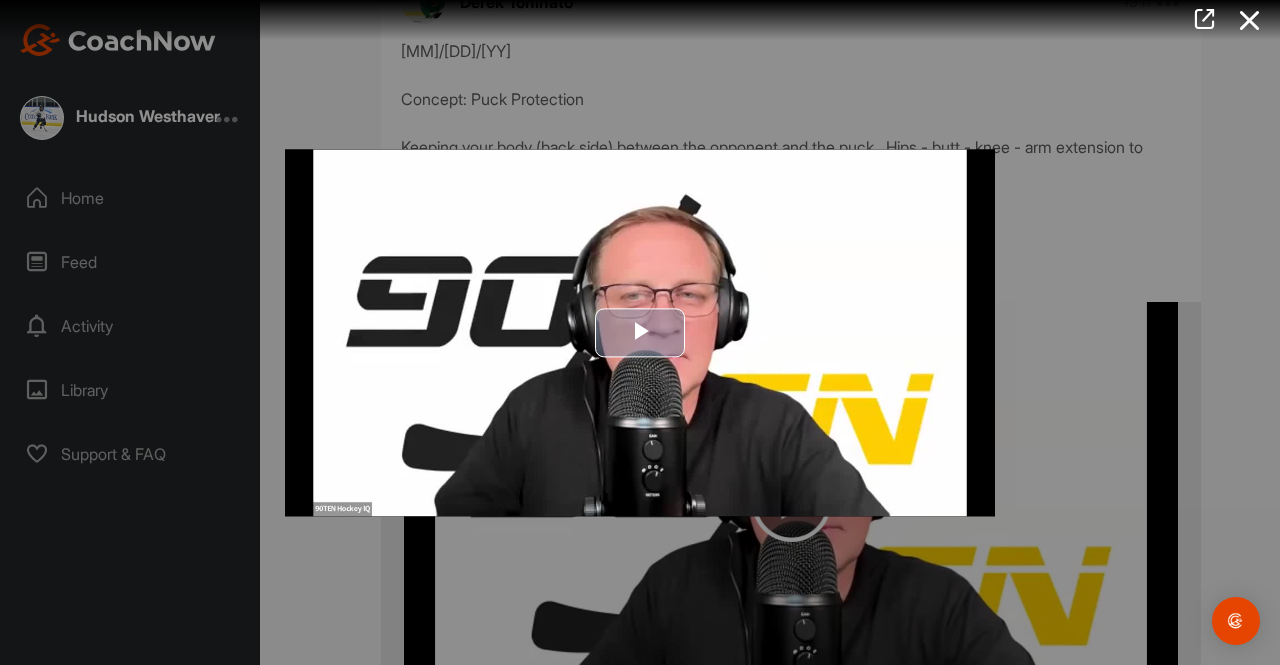 click at bounding box center [640, 332] 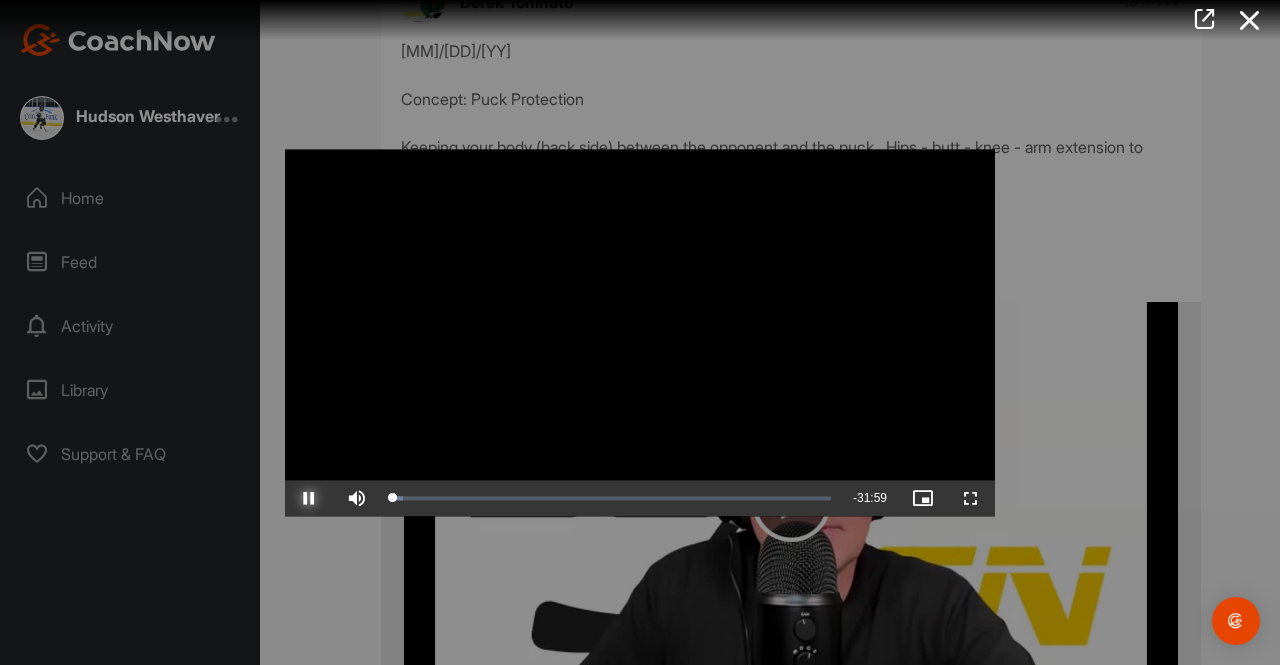 click at bounding box center [309, 498] 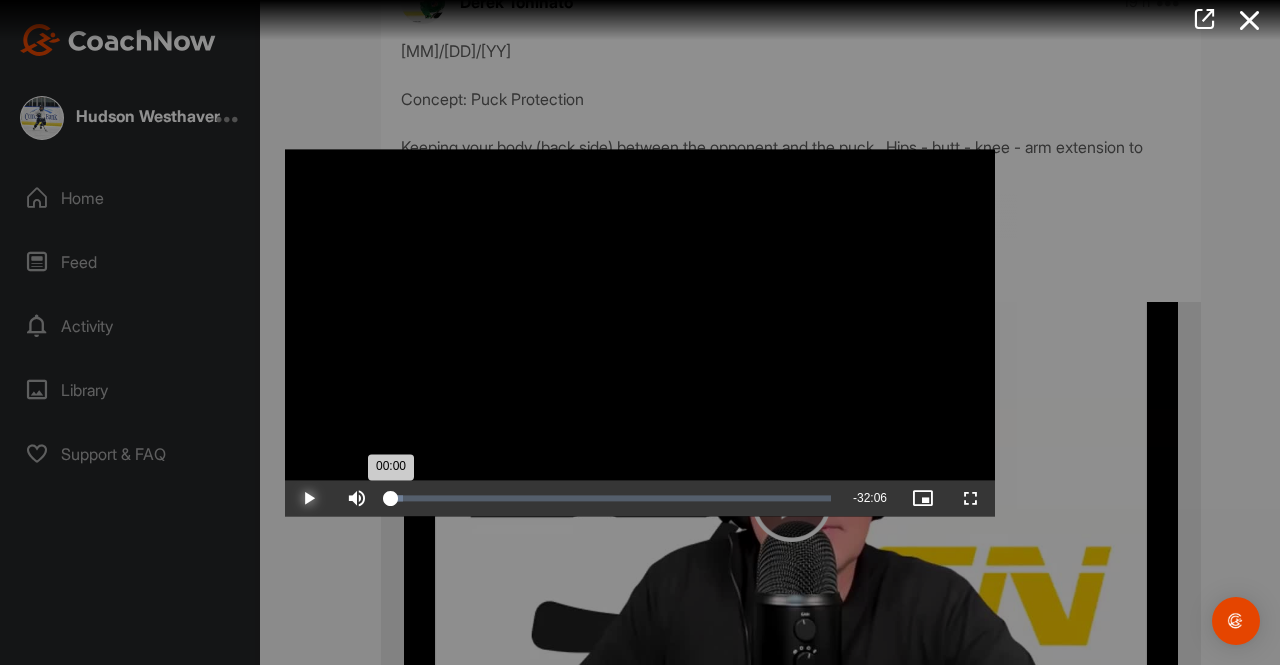 click on "00:00" at bounding box center [391, 498] 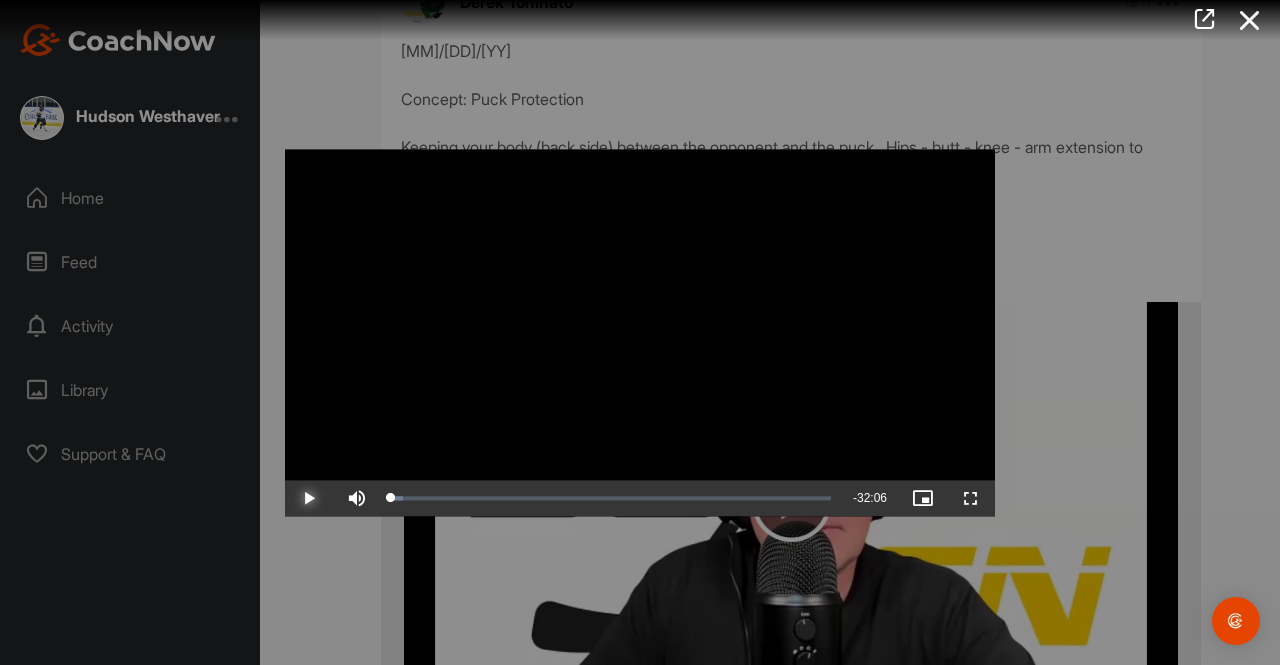 type 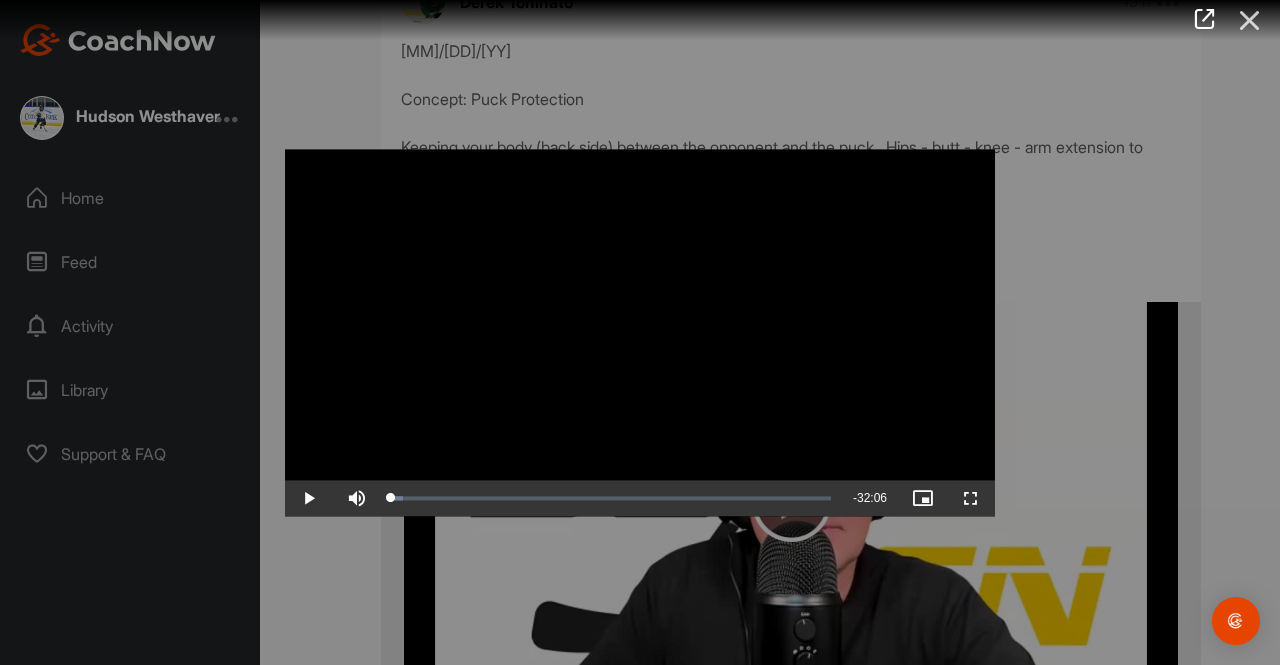 click at bounding box center (1250, 20) 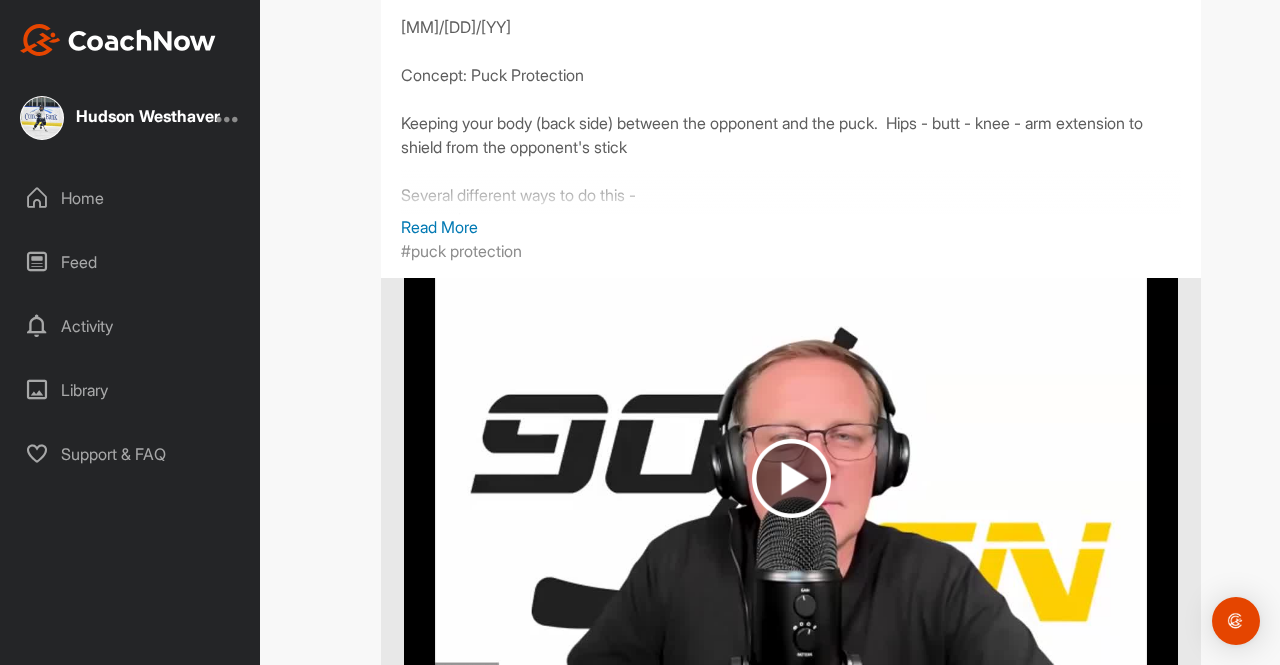 scroll, scrollTop: 256, scrollLeft: 0, axis: vertical 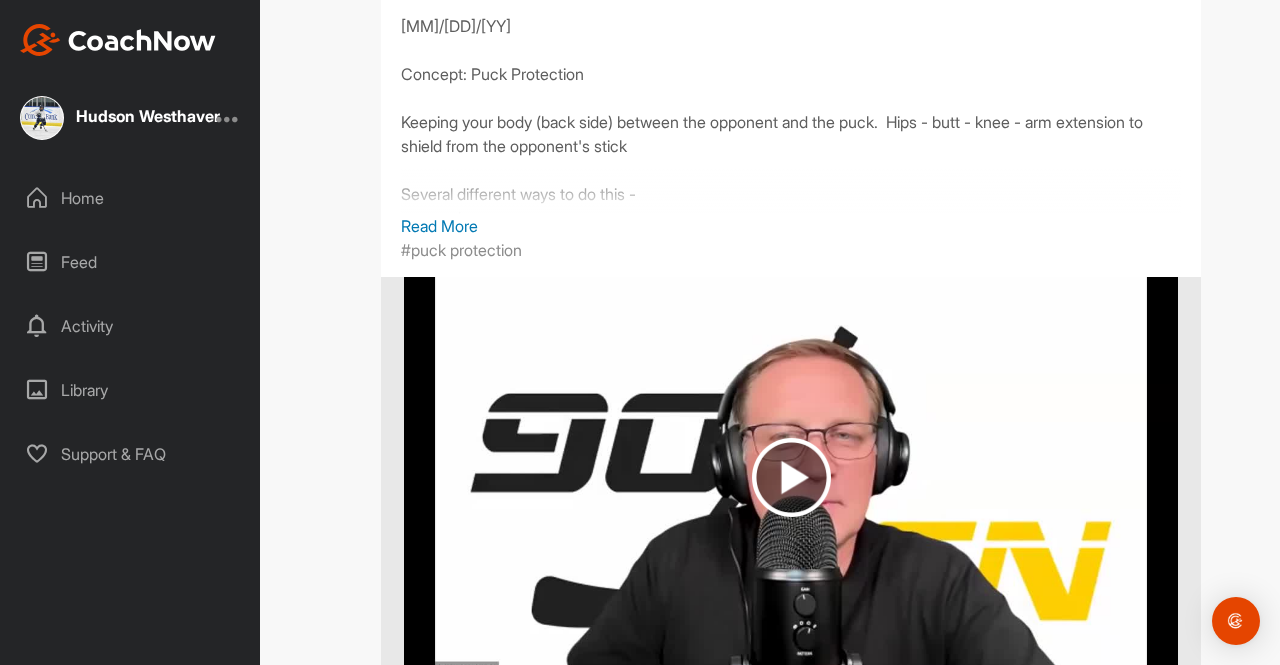 click on "Read More" at bounding box center [791, 226] 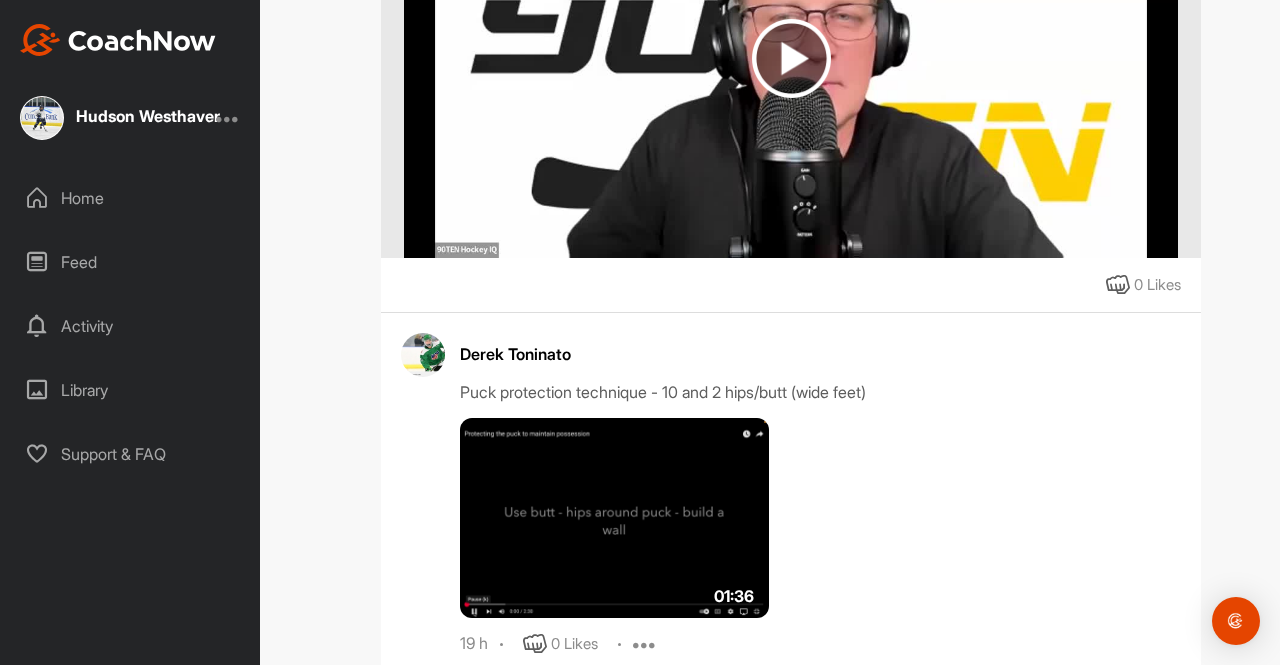 scroll, scrollTop: 815, scrollLeft: 0, axis: vertical 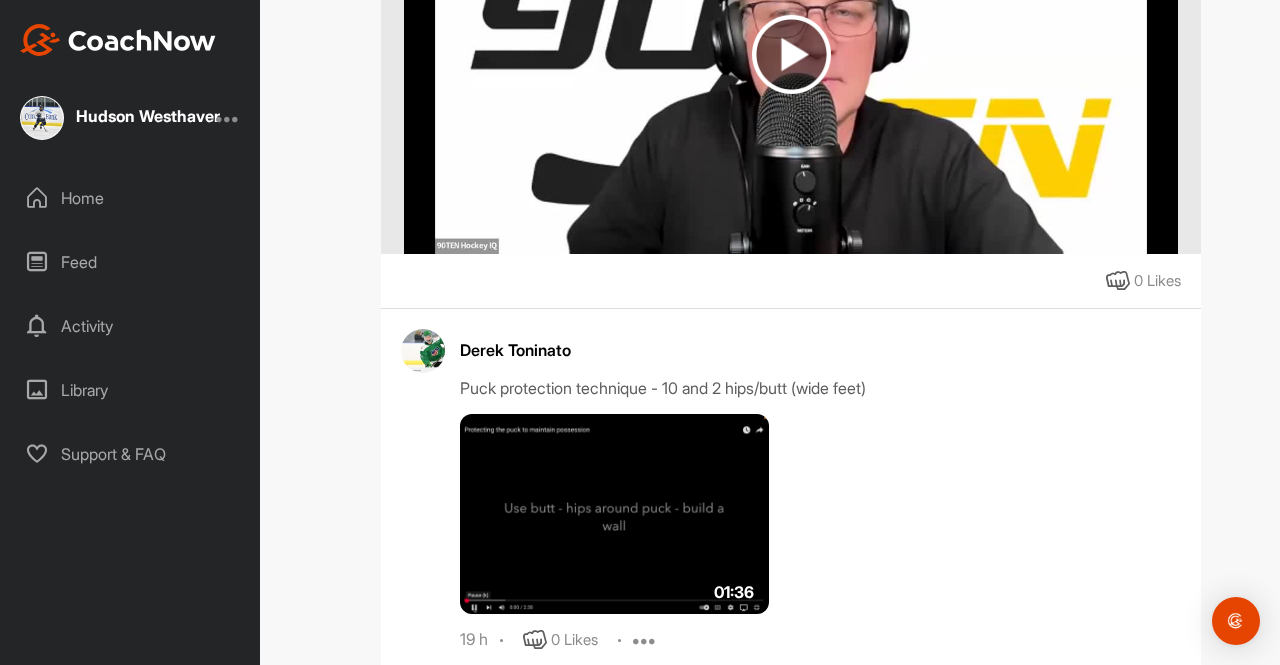 click at bounding box center (791, 54) 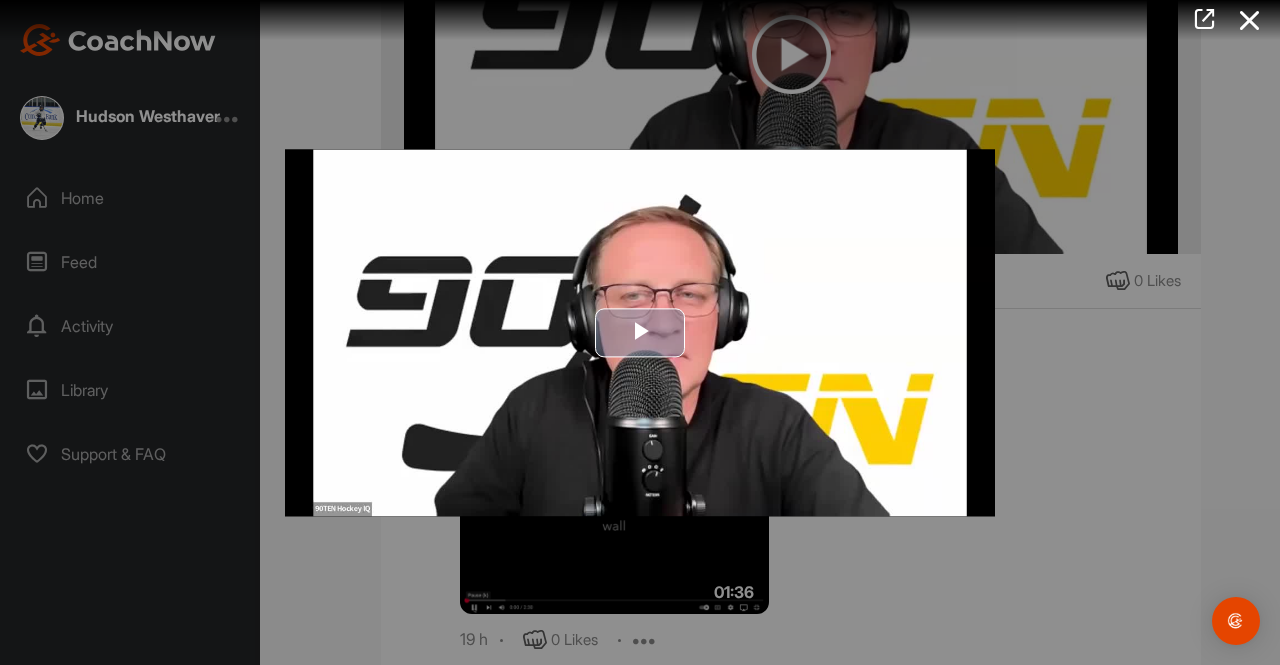 click at bounding box center [640, 332] 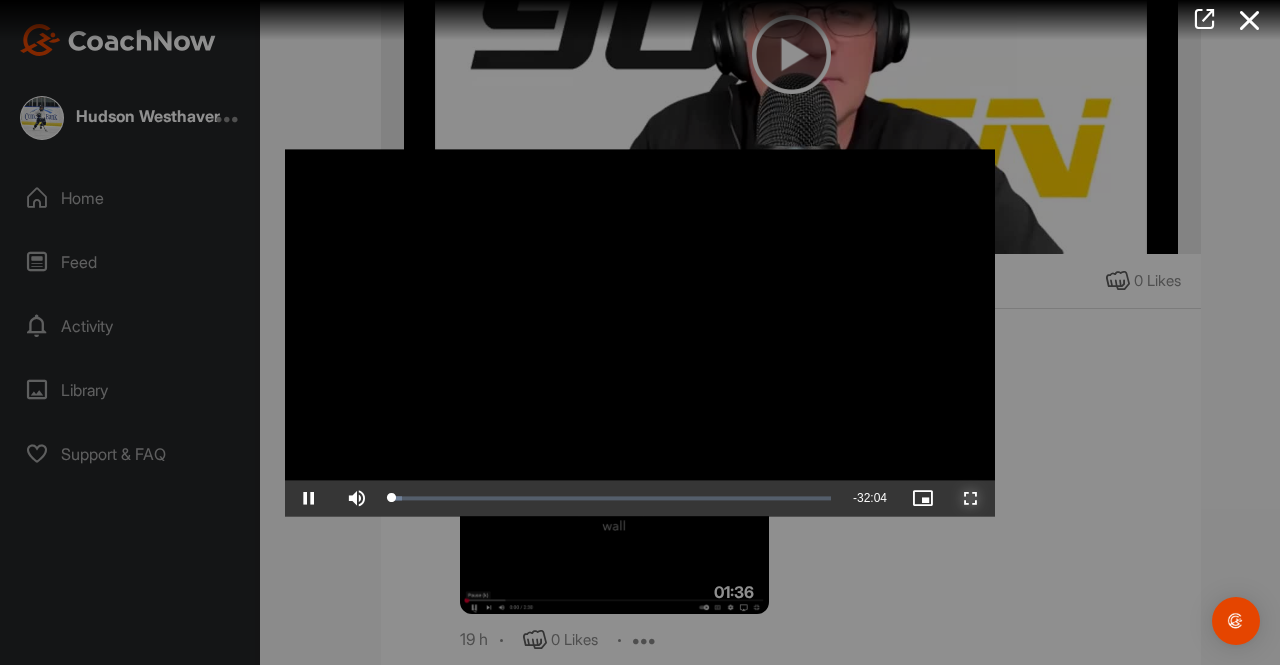 click at bounding box center [971, 498] 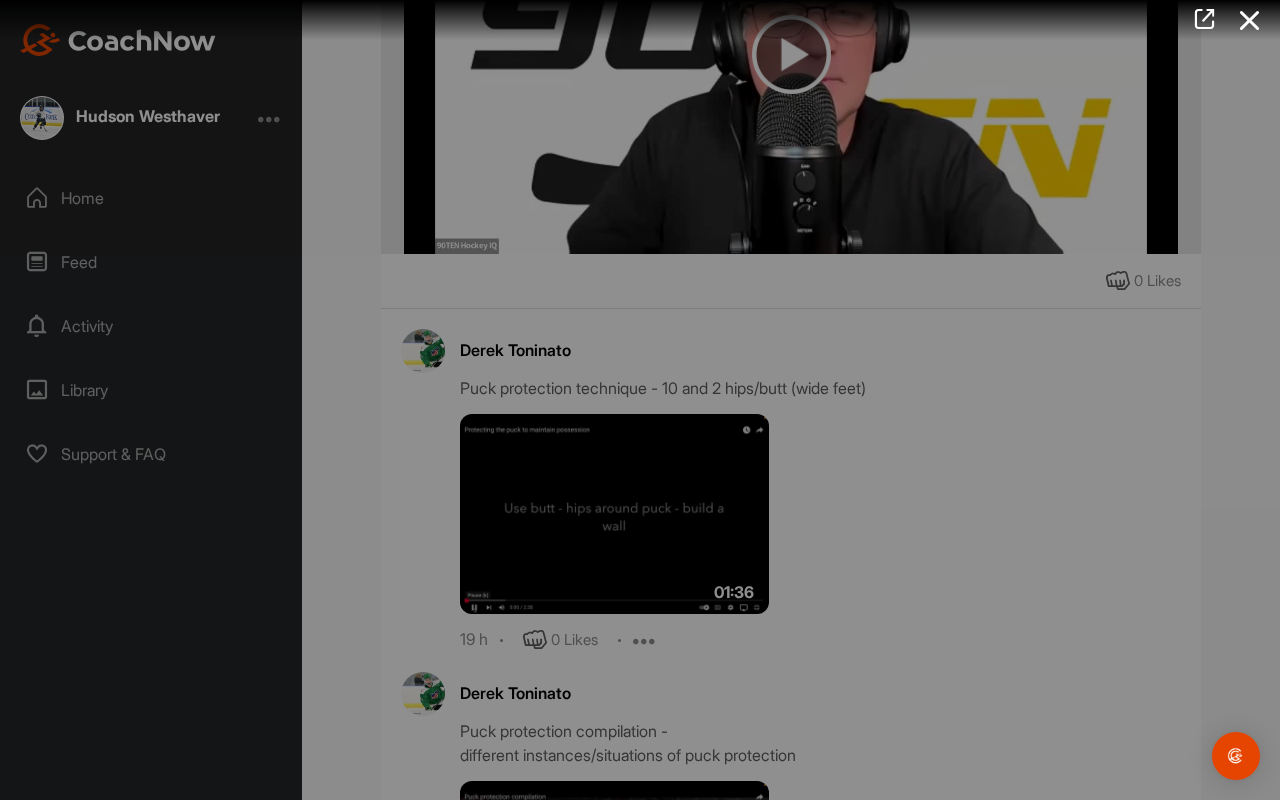 type 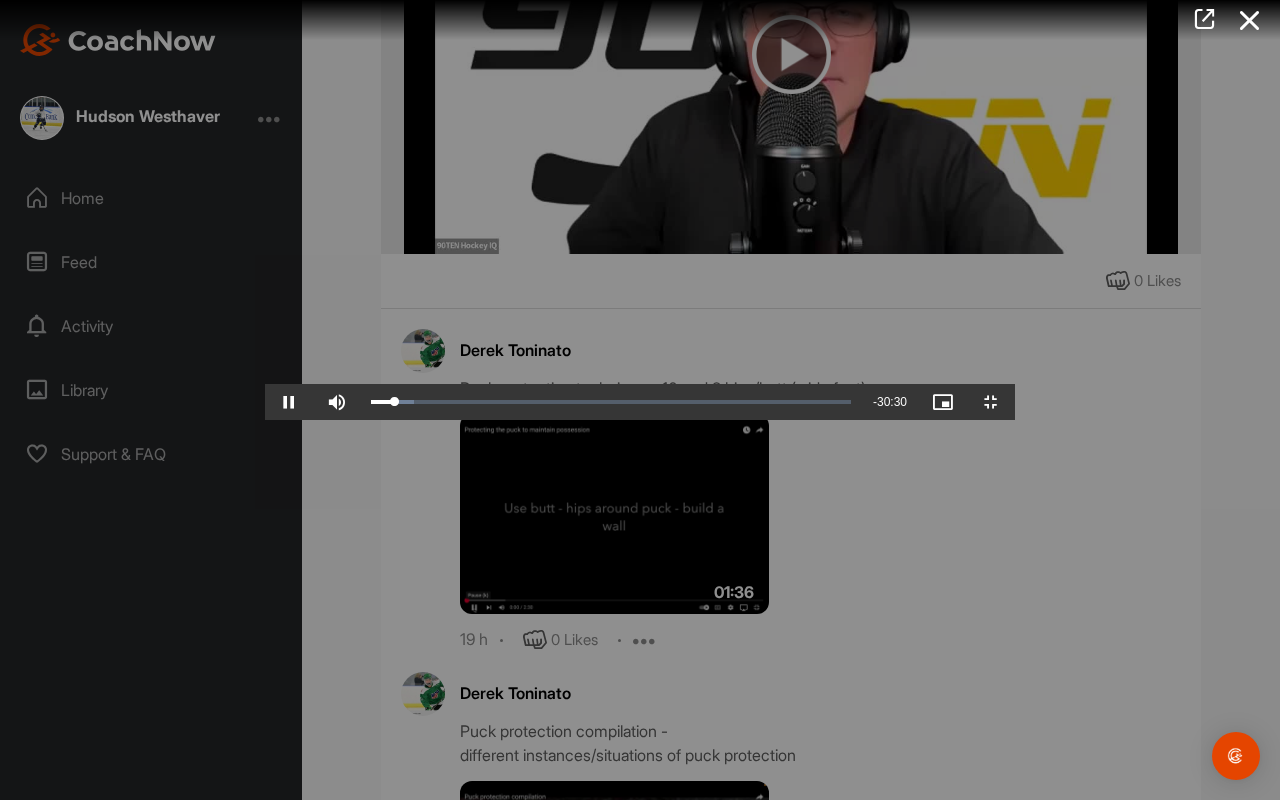 click at bounding box center [640, 400] 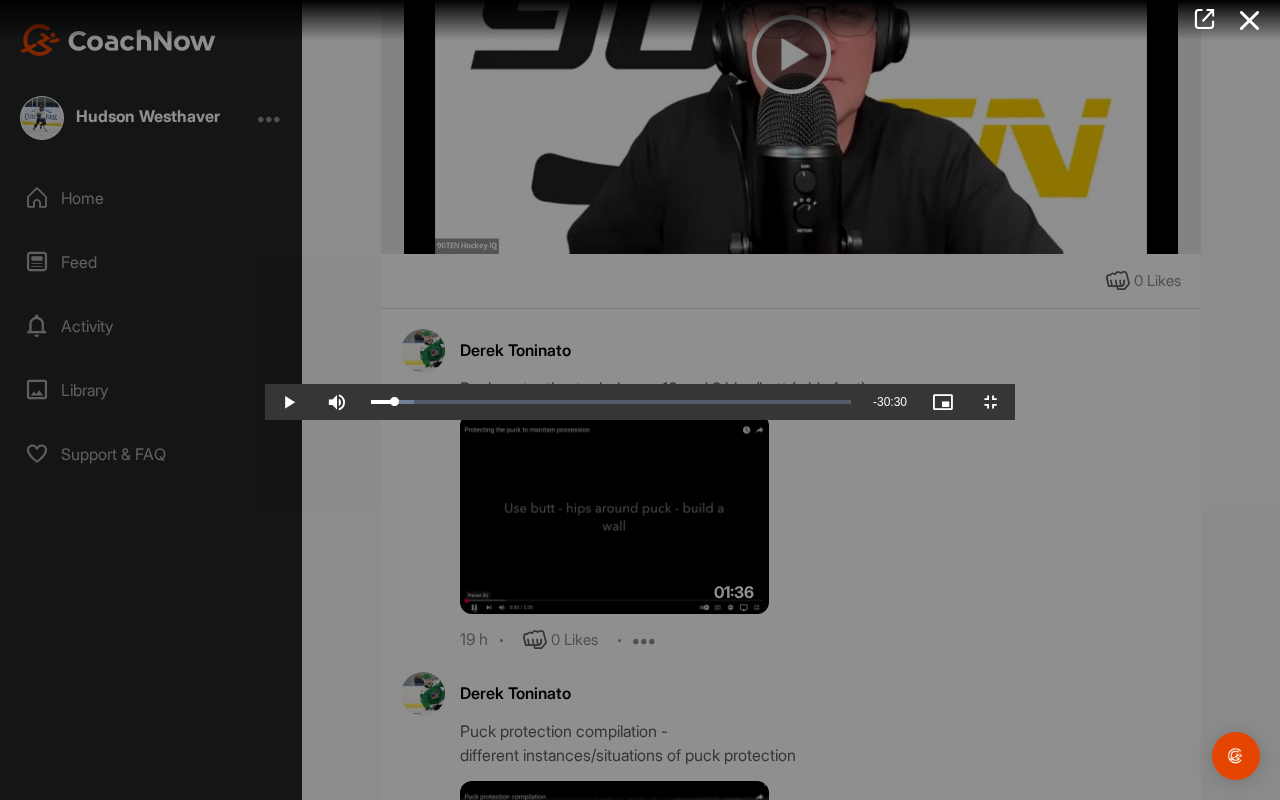 click at bounding box center (640, 400) 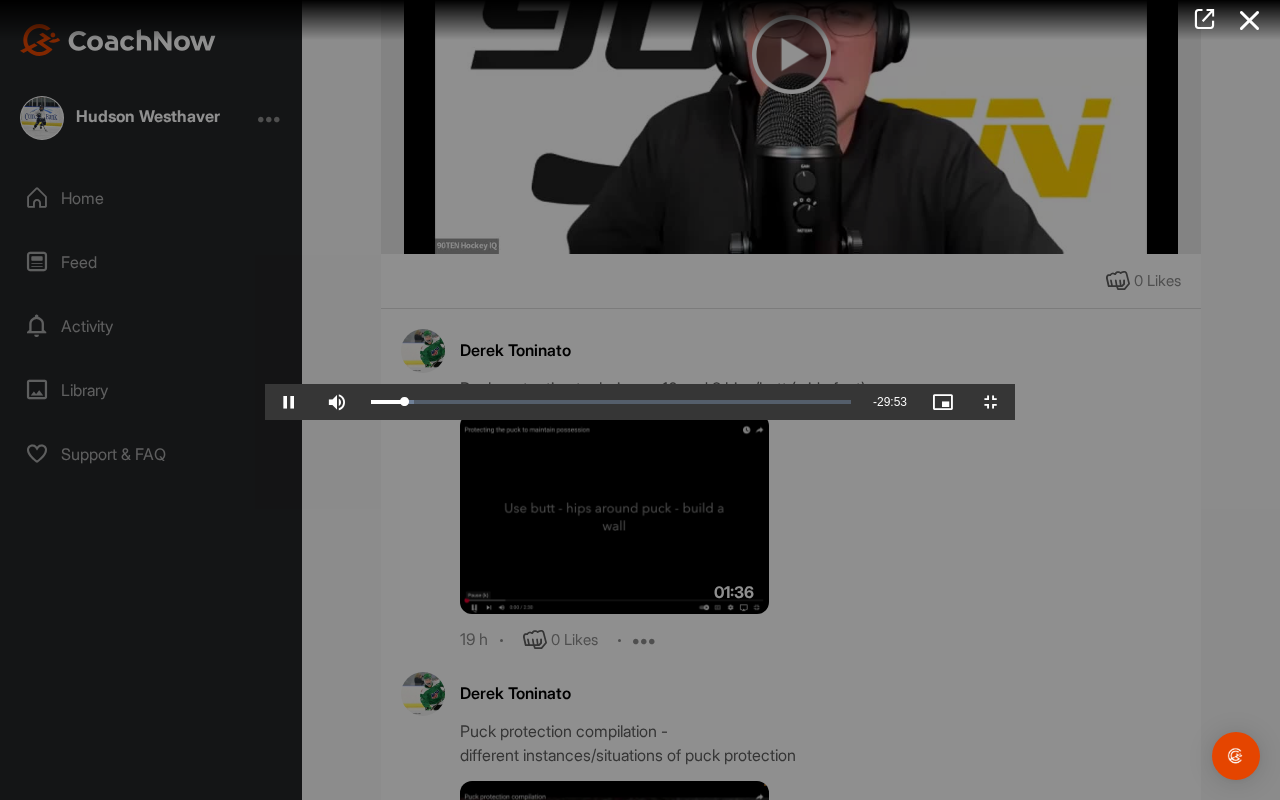 click at bounding box center [640, 400] 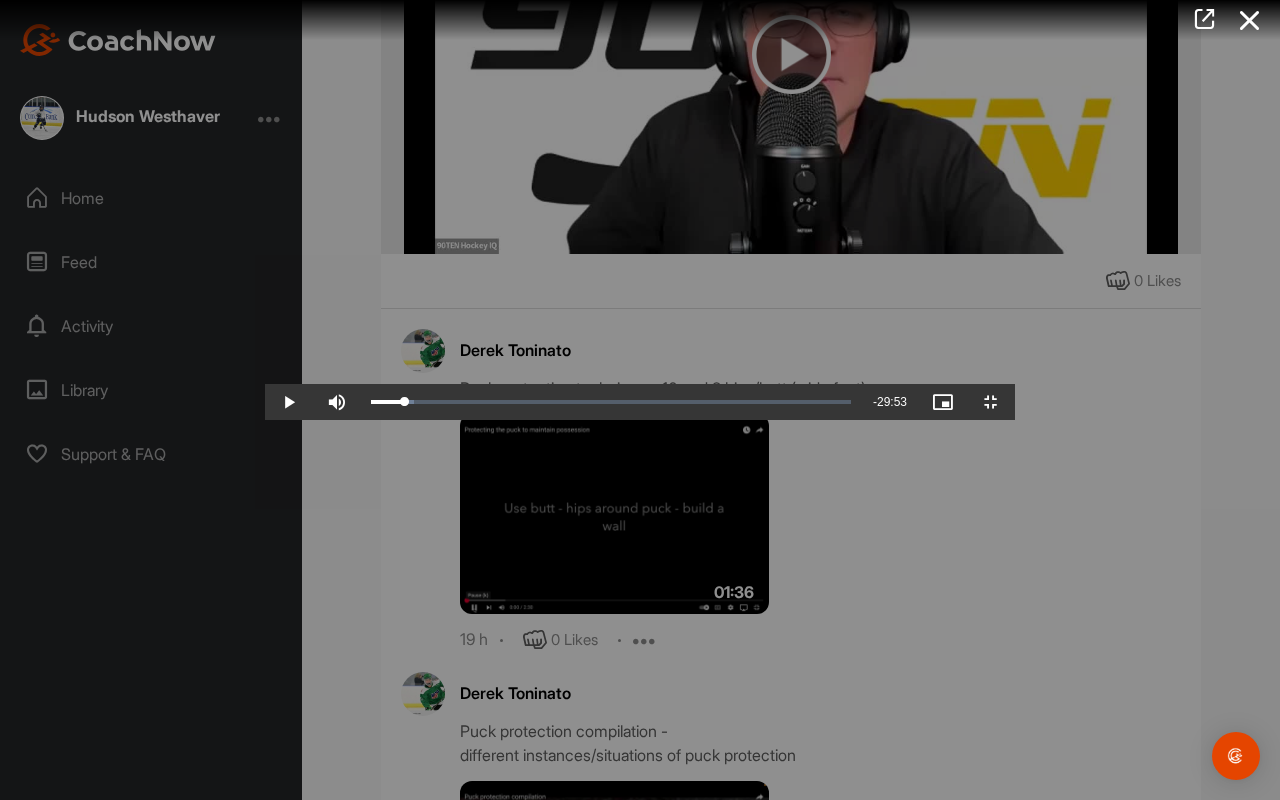 click at bounding box center [640, 400] 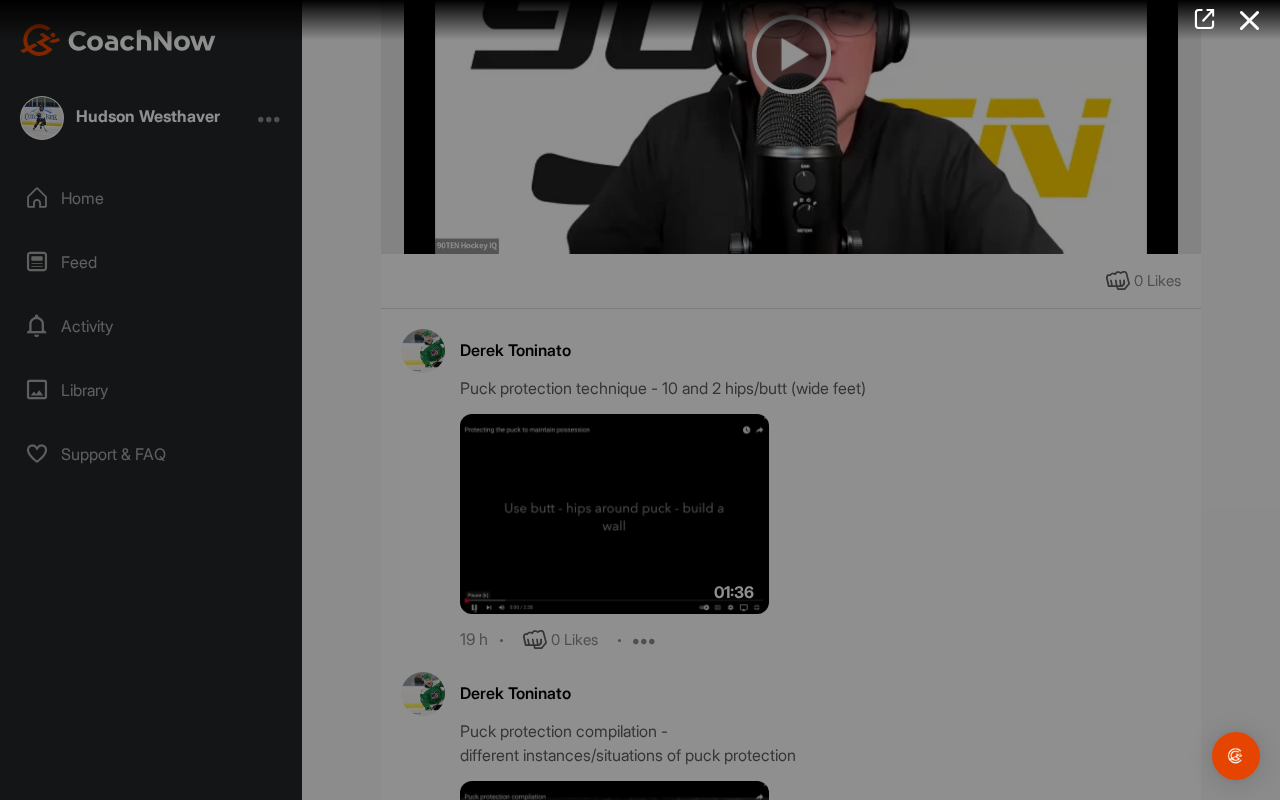 click at bounding box center [640, 400] 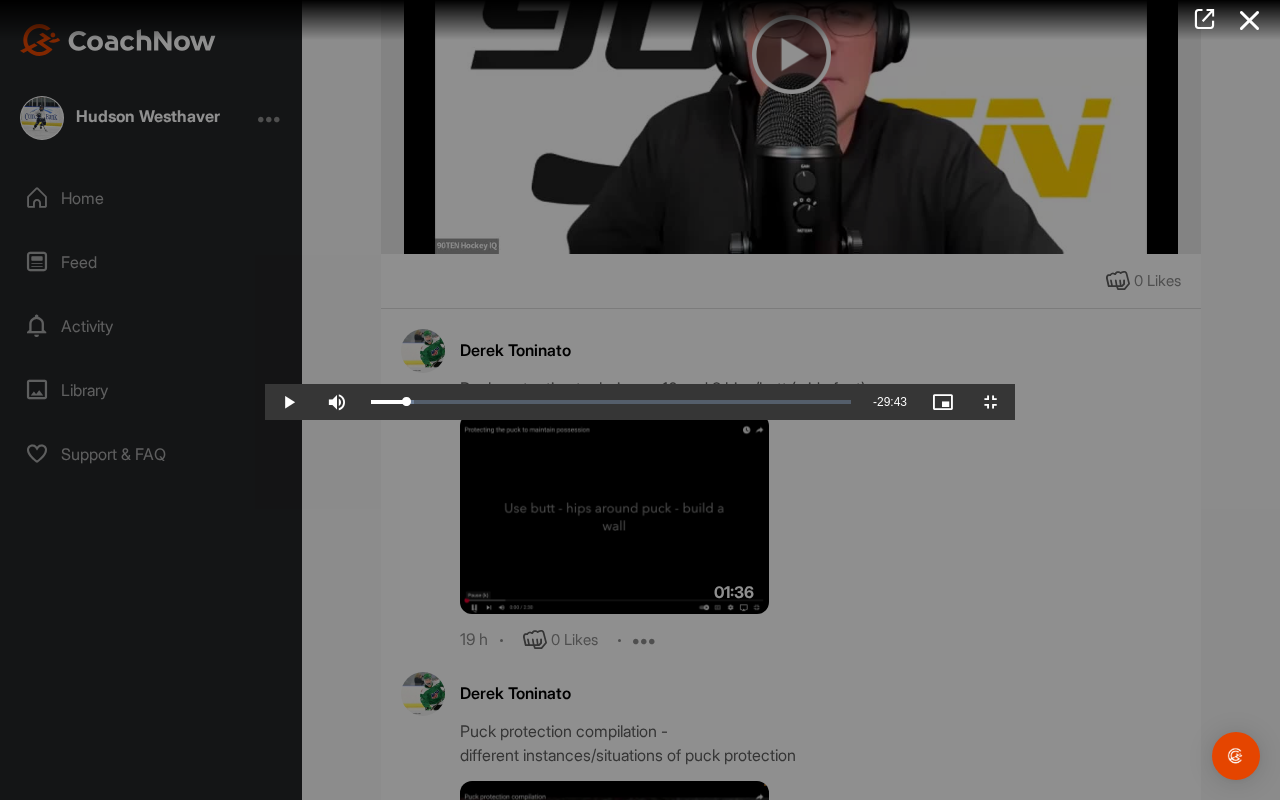 click at bounding box center (640, 400) 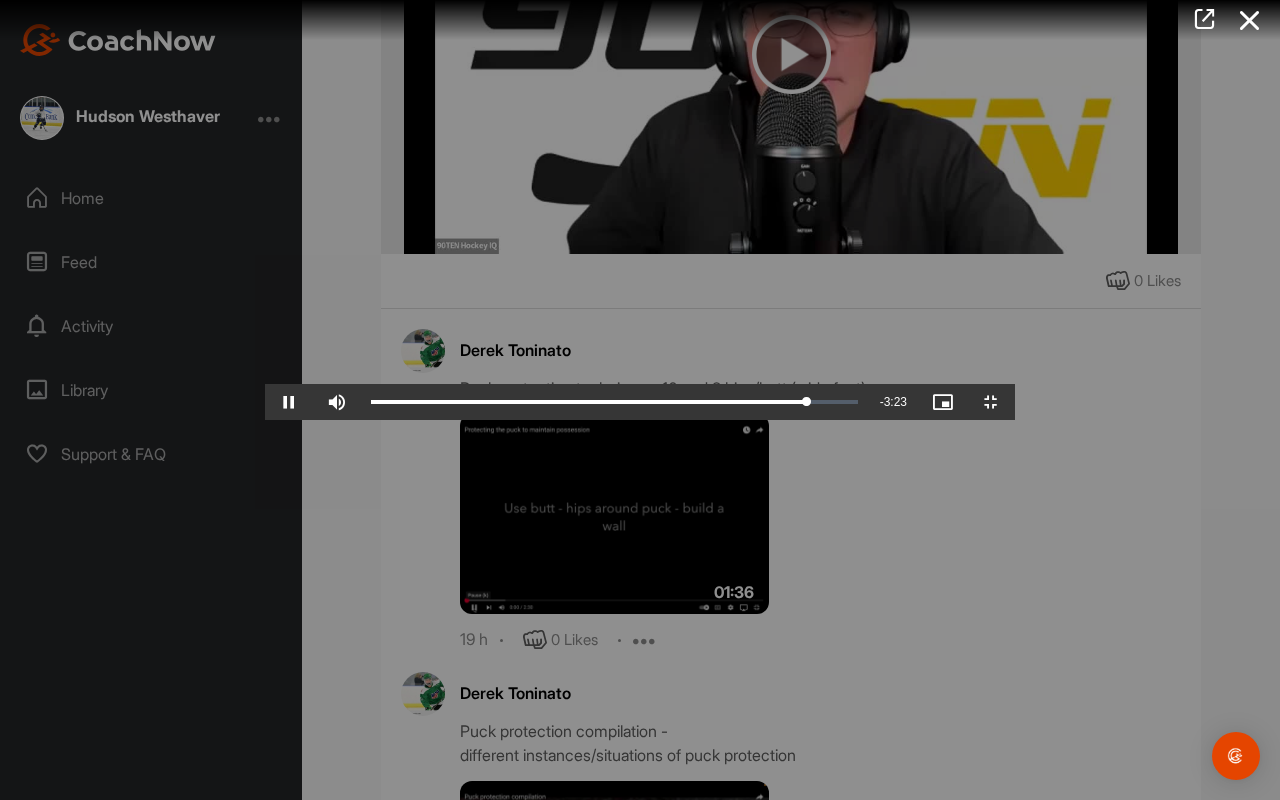 click at bounding box center [640, 400] 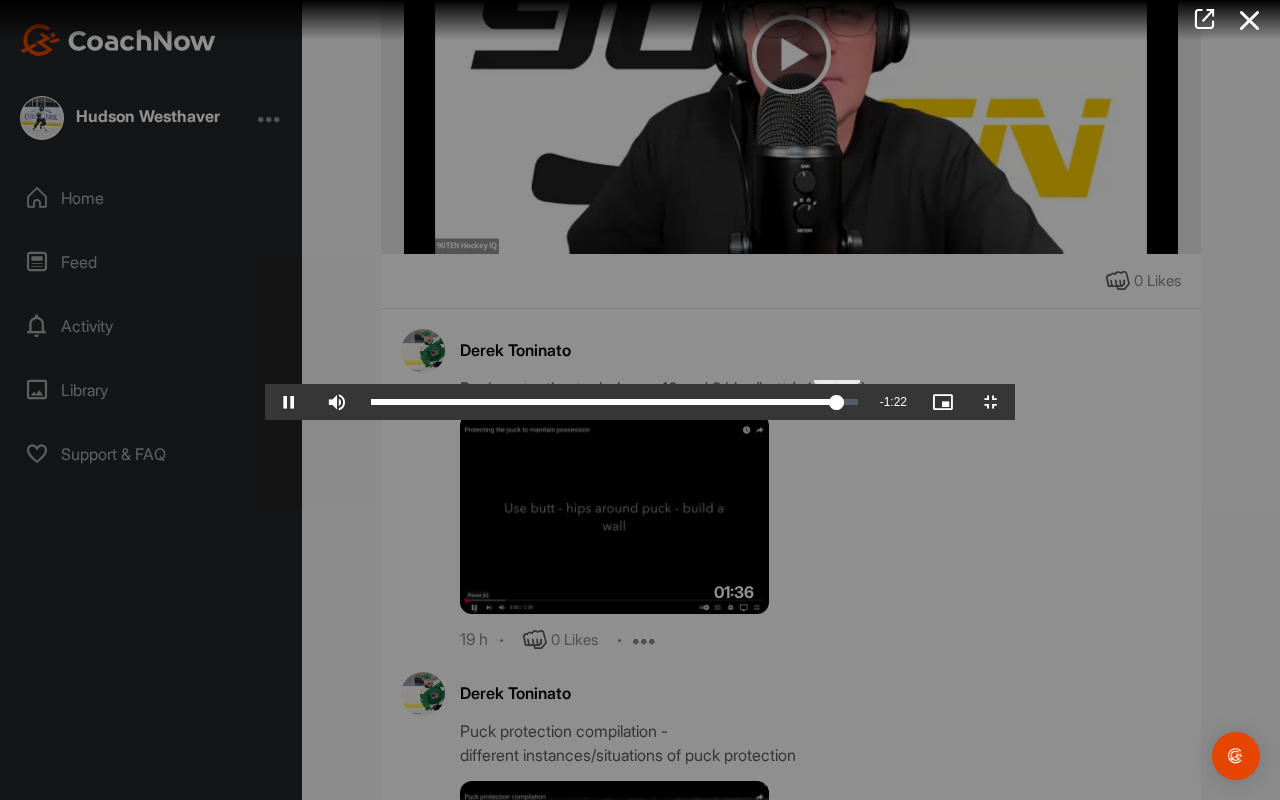 click on "Loaded :  95.57% 31:06 30:44" at bounding box center [614, 402] 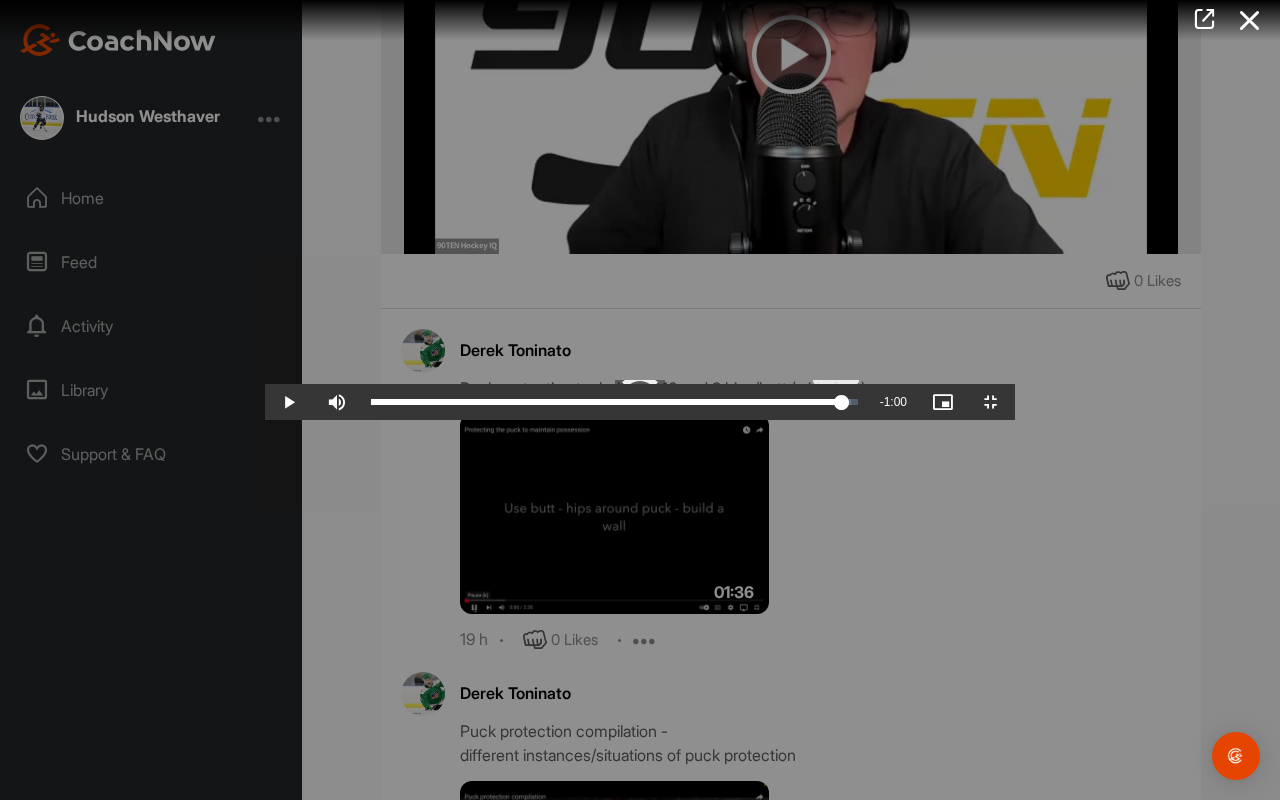 drag, startPoint x: 1091, startPoint y: 774, endPoint x: 1126, endPoint y: 781, distance: 35.69314 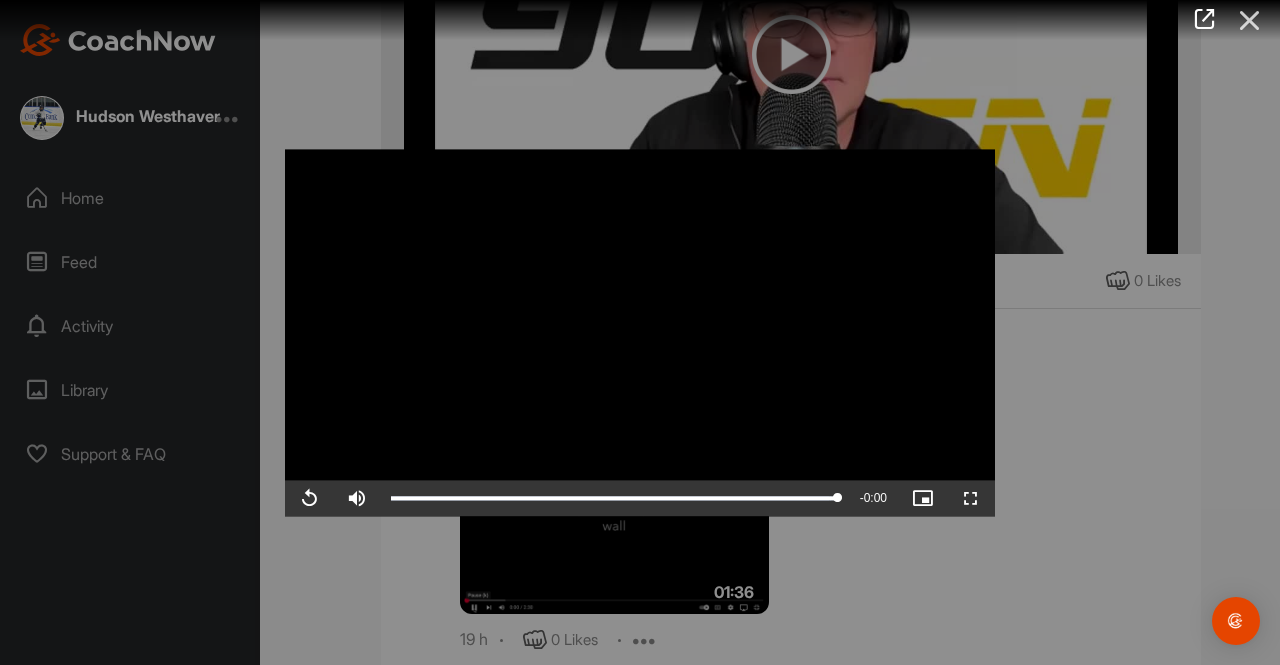 click at bounding box center (1250, 20) 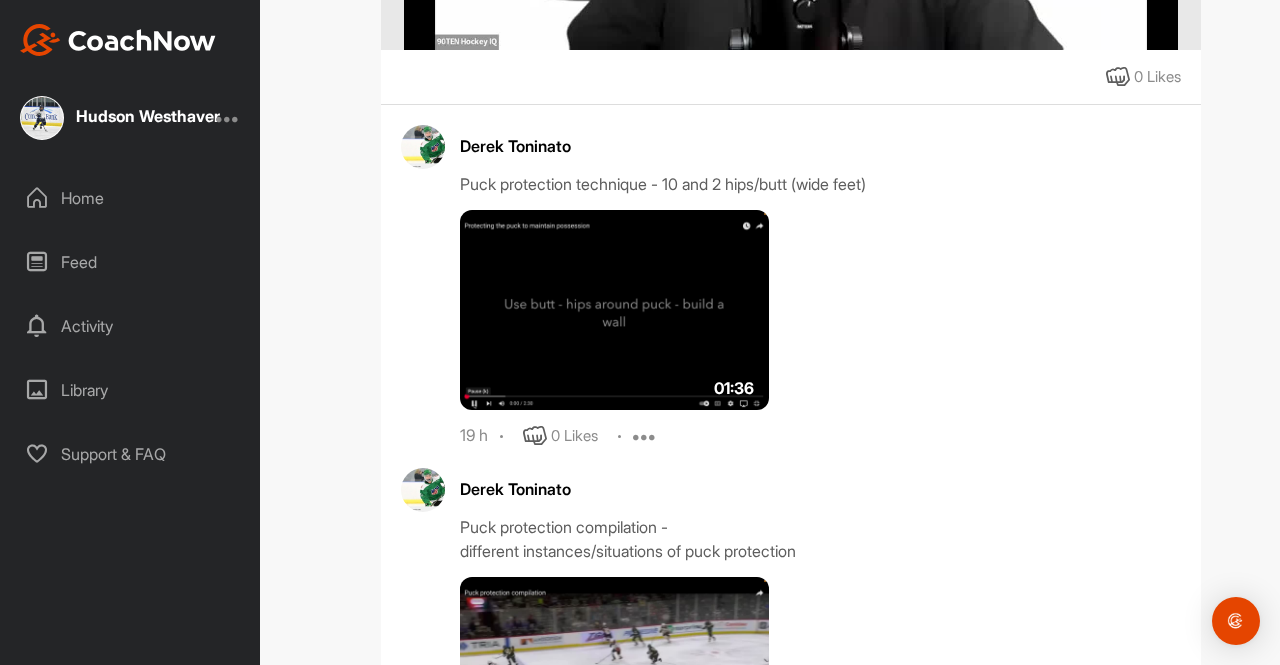 scroll, scrollTop: 1032, scrollLeft: 0, axis: vertical 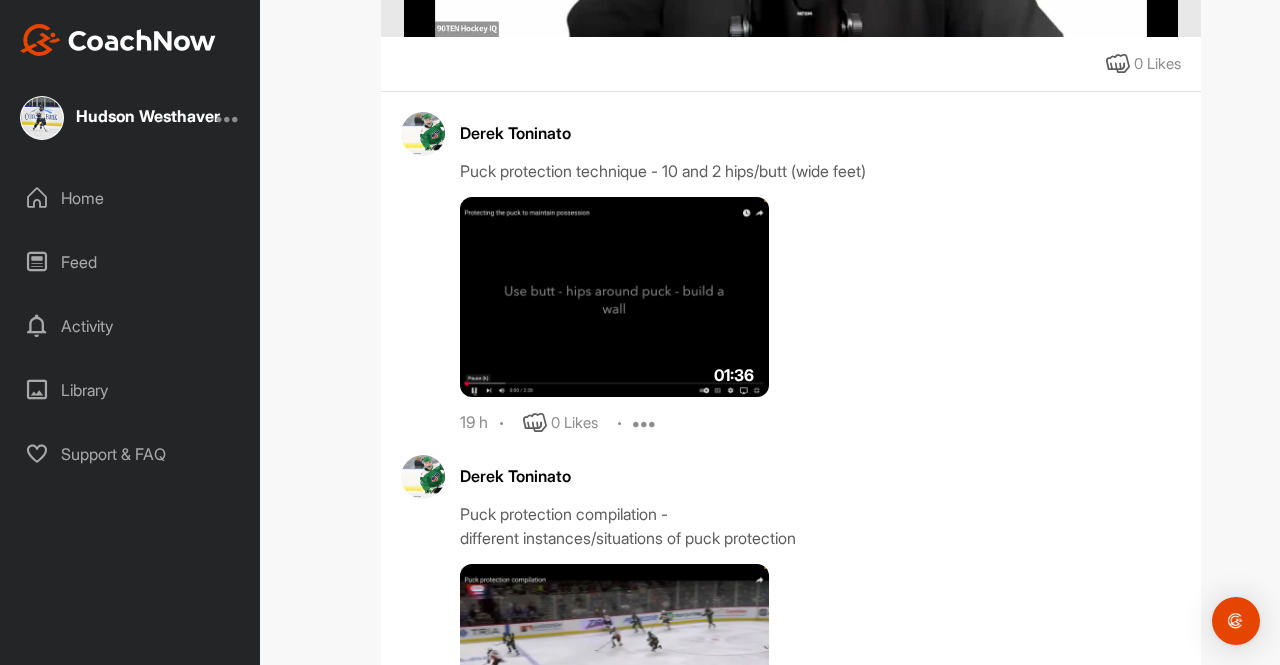 click at bounding box center [614, 297] 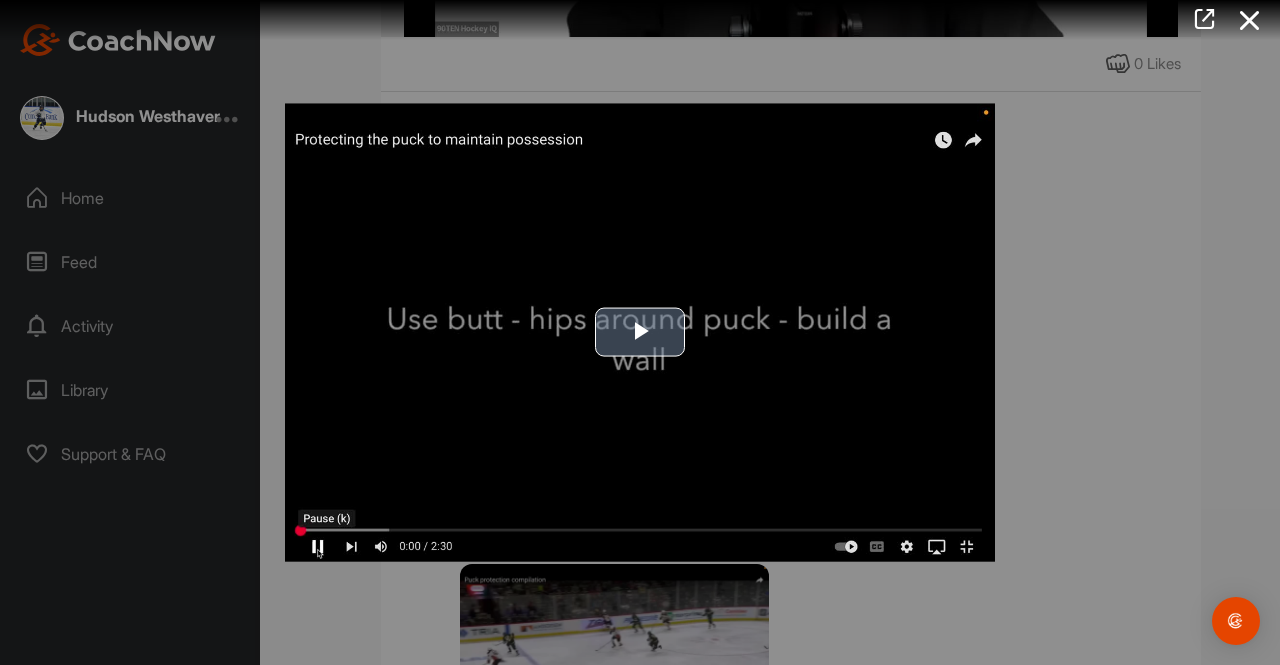 click at bounding box center [640, 333] 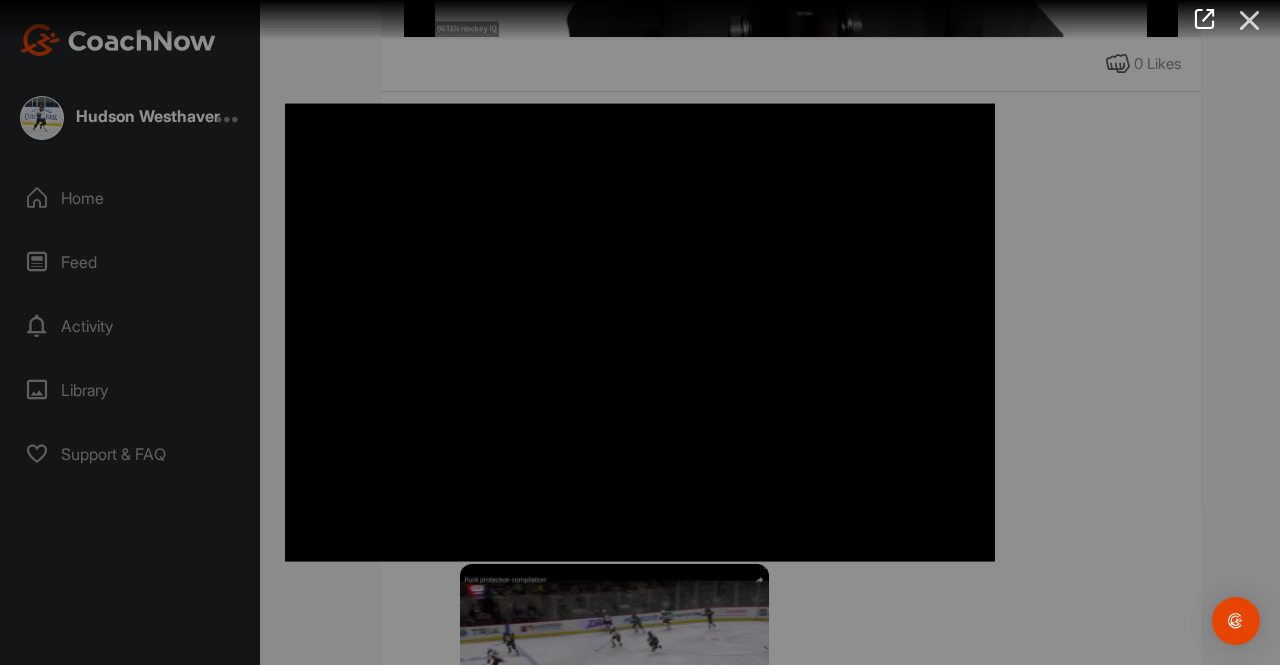 click at bounding box center [1250, 20] 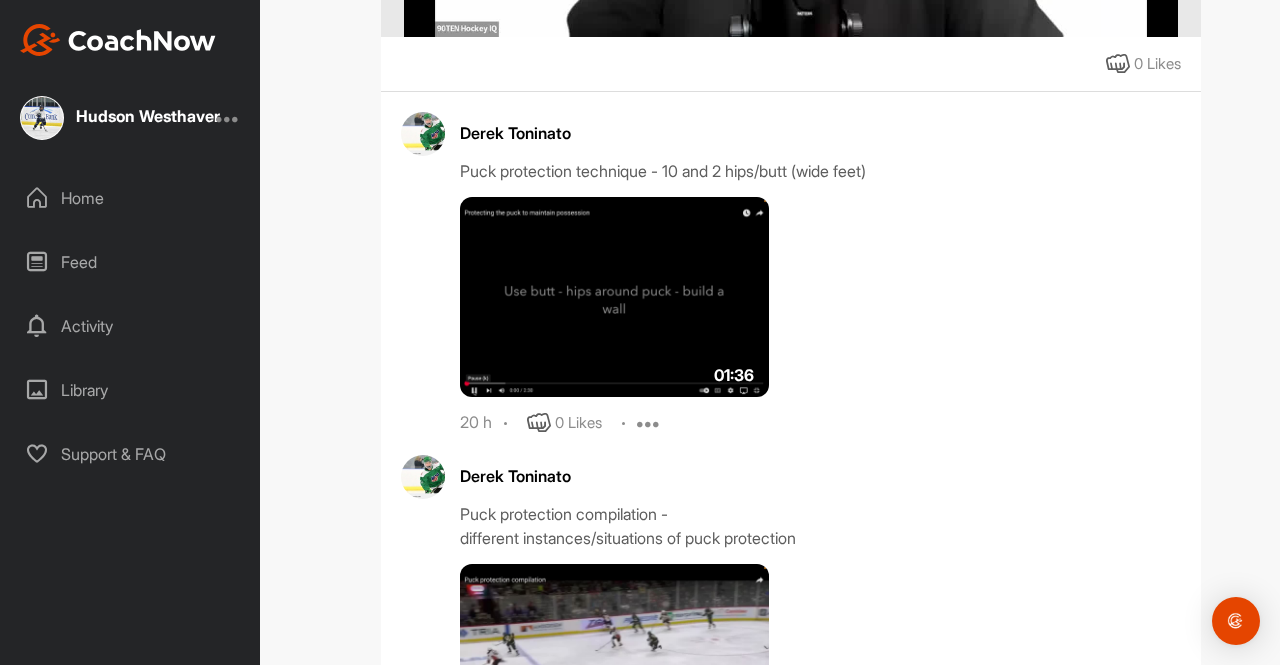 click at bounding box center [614, 297] 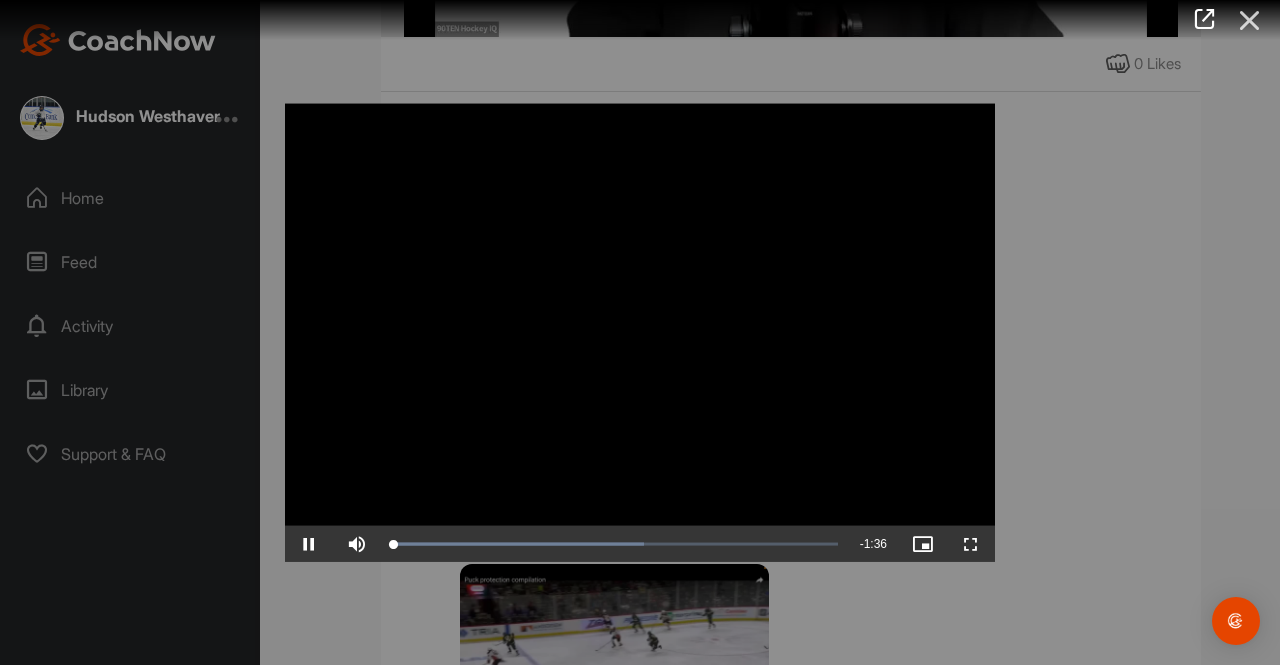 click at bounding box center [1250, 20] 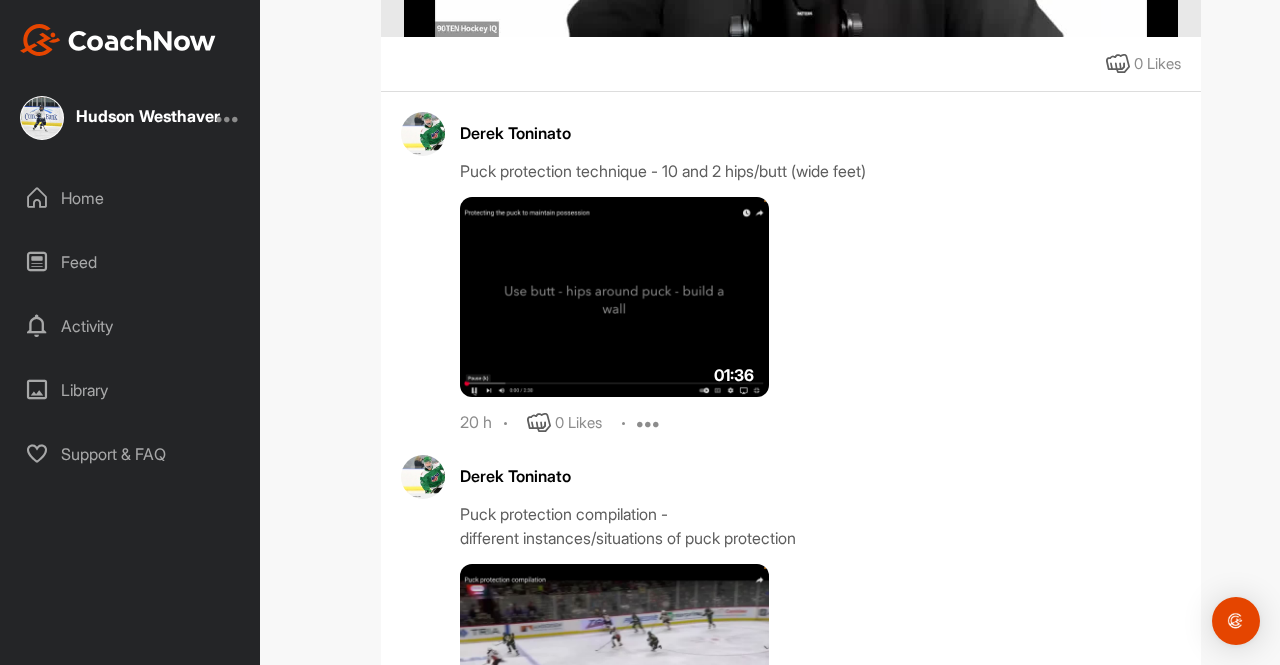click on "01:36" at bounding box center [740, 297] 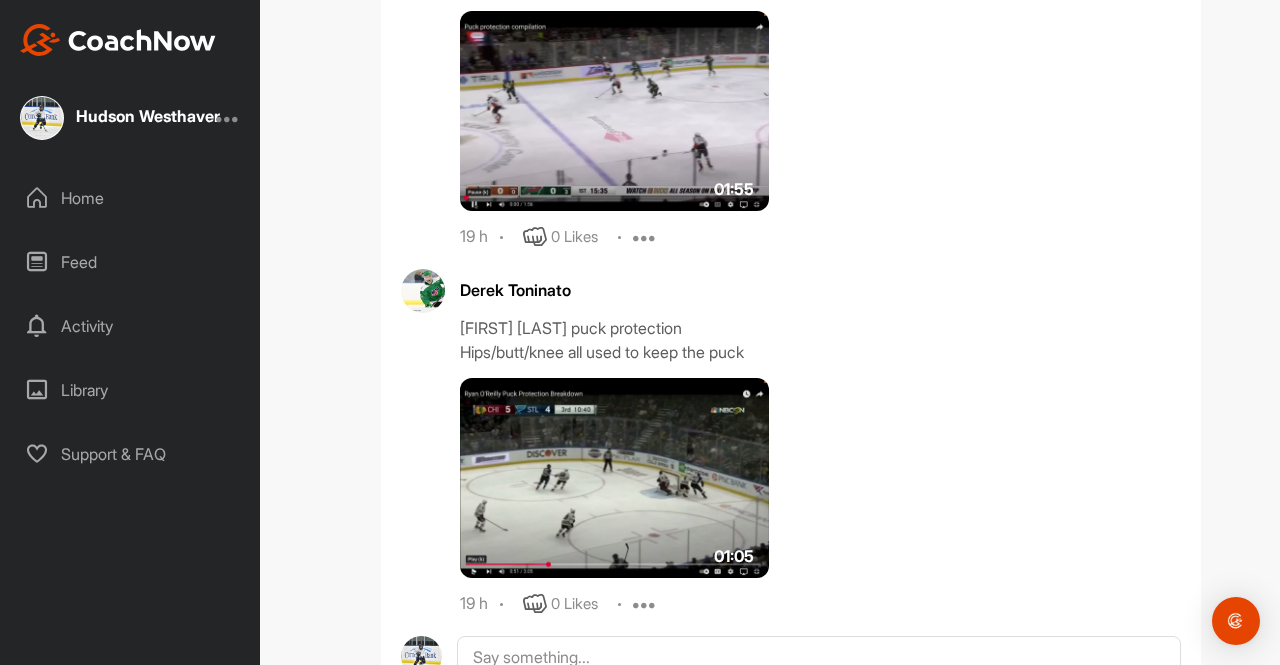 scroll, scrollTop: 1591, scrollLeft: 0, axis: vertical 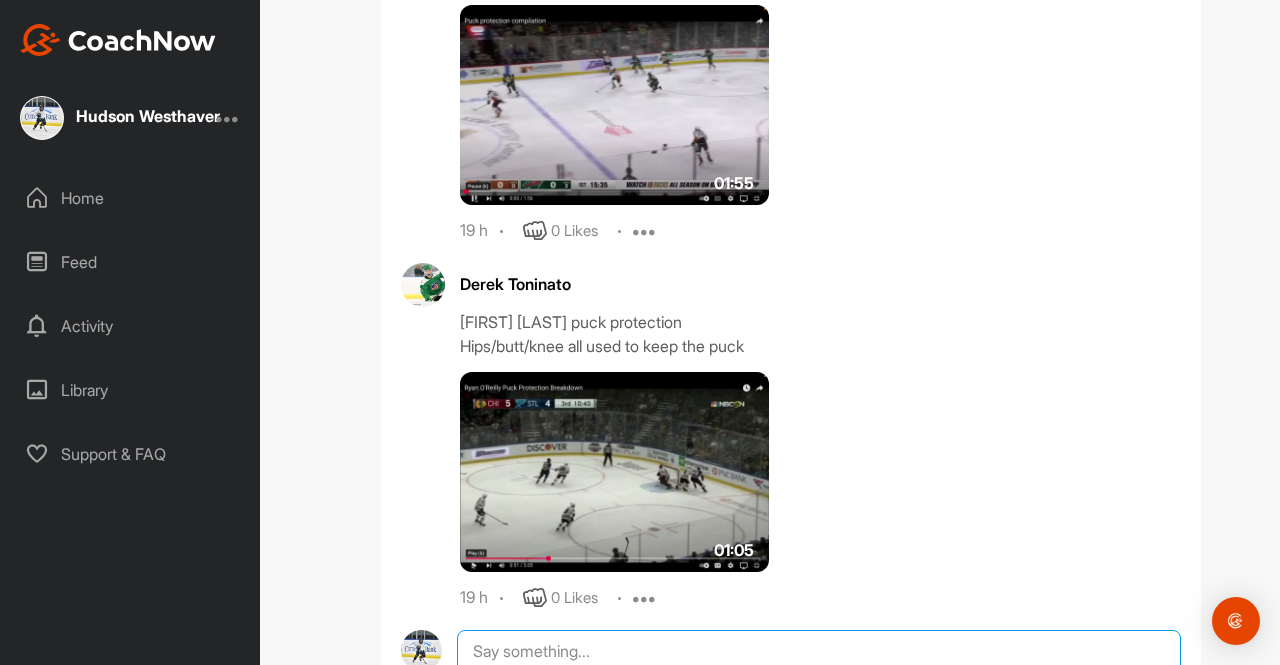 click at bounding box center [819, 652] 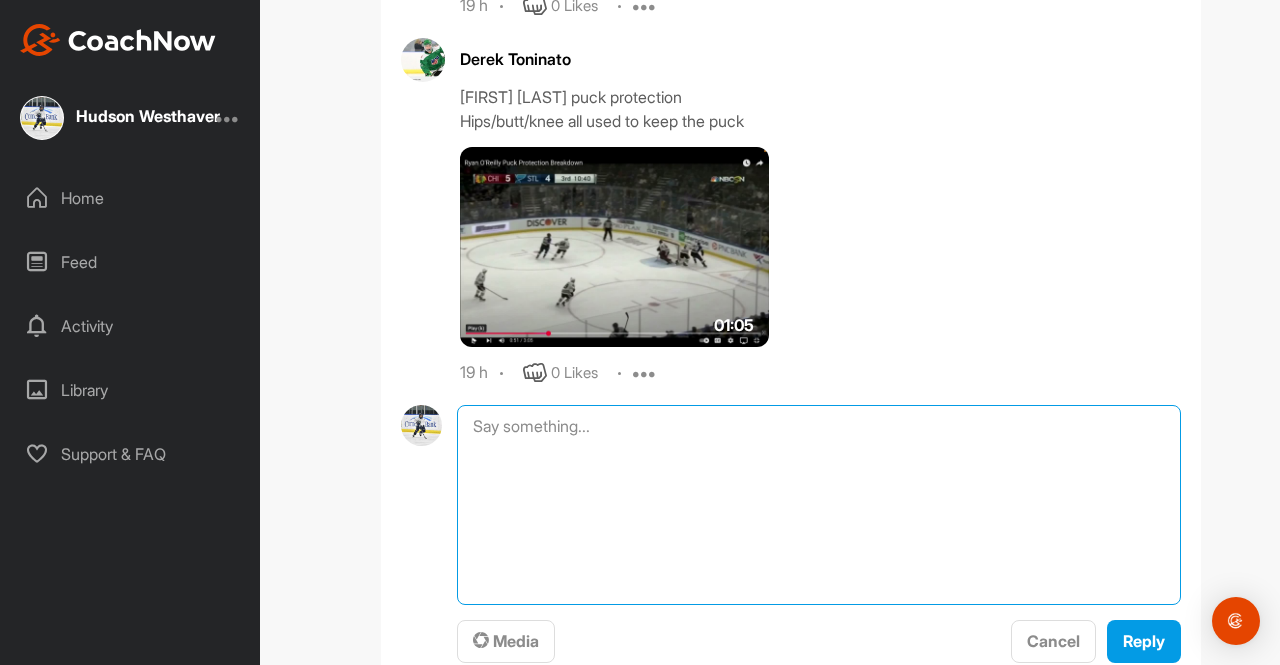 scroll, scrollTop: 1831, scrollLeft: 0, axis: vertical 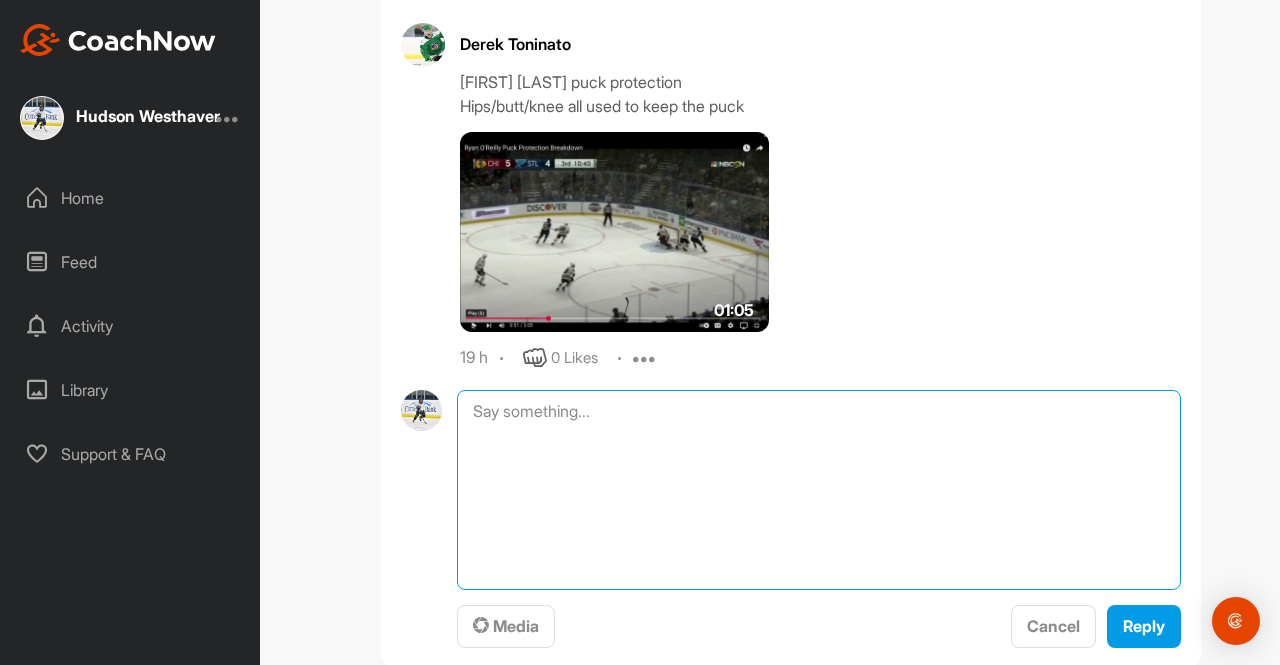 click at bounding box center [819, 490] 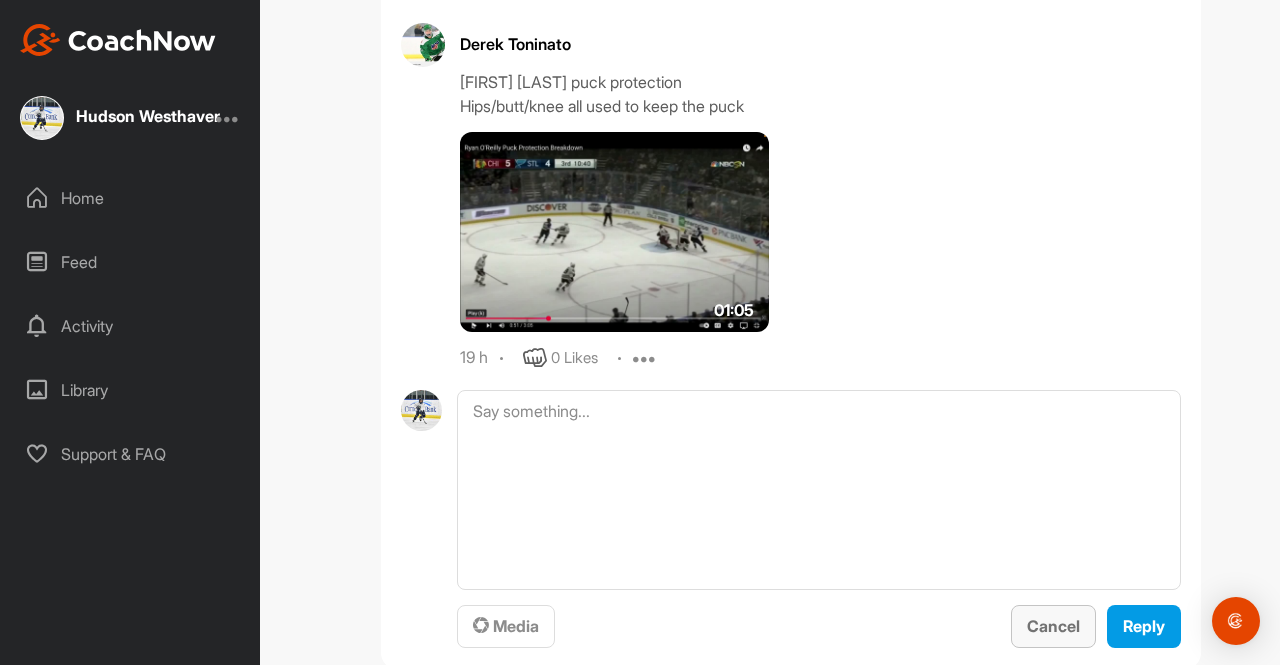 click on "Cancel" at bounding box center (1053, 626) 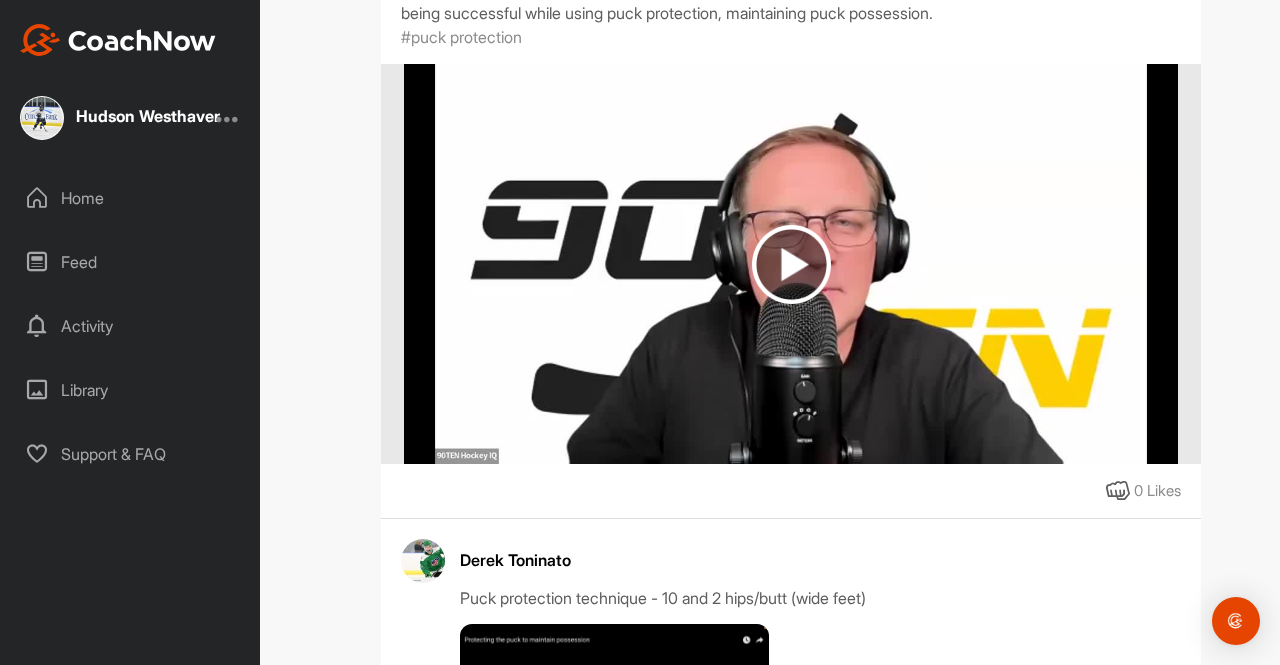 scroll, scrollTop: 604, scrollLeft: 0, axis: vertical 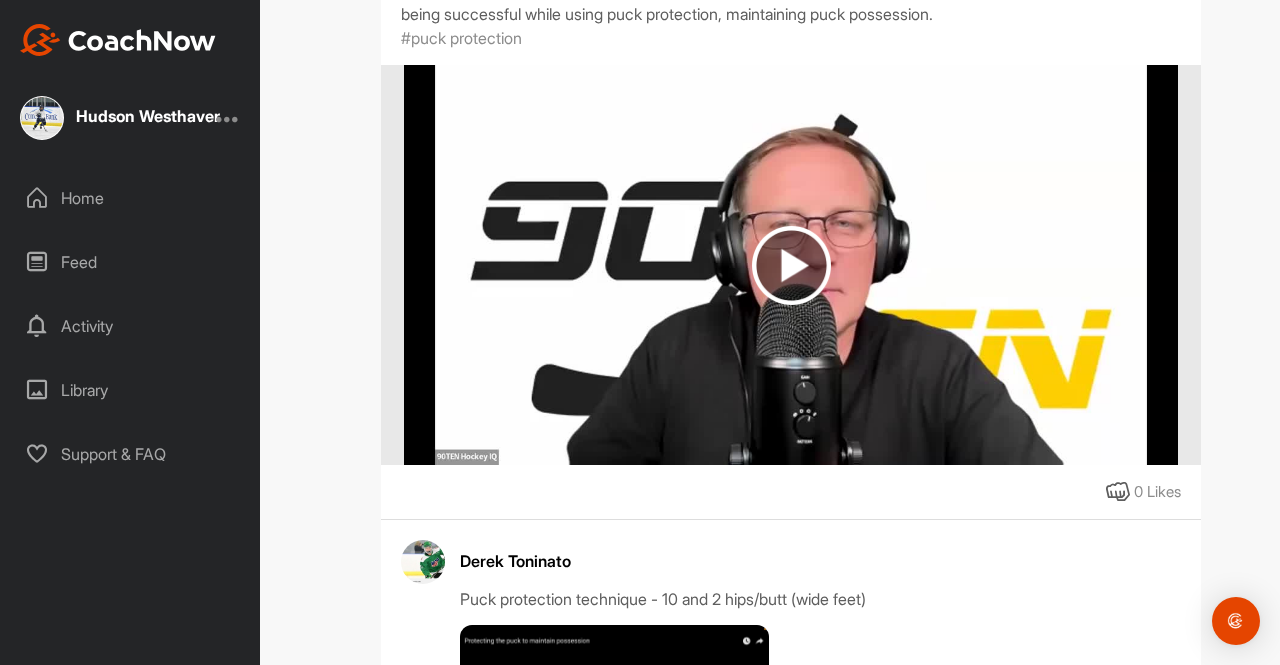 click at bounding box center [790, 265] 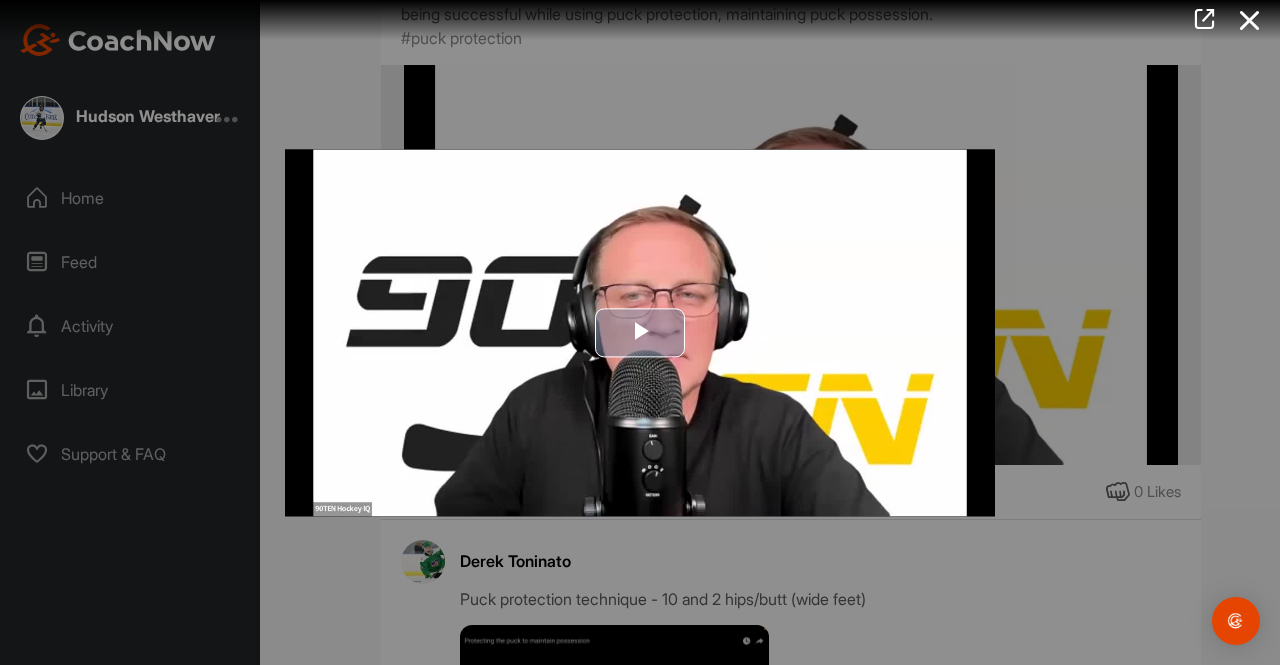 click at bounding box center (640, 332) 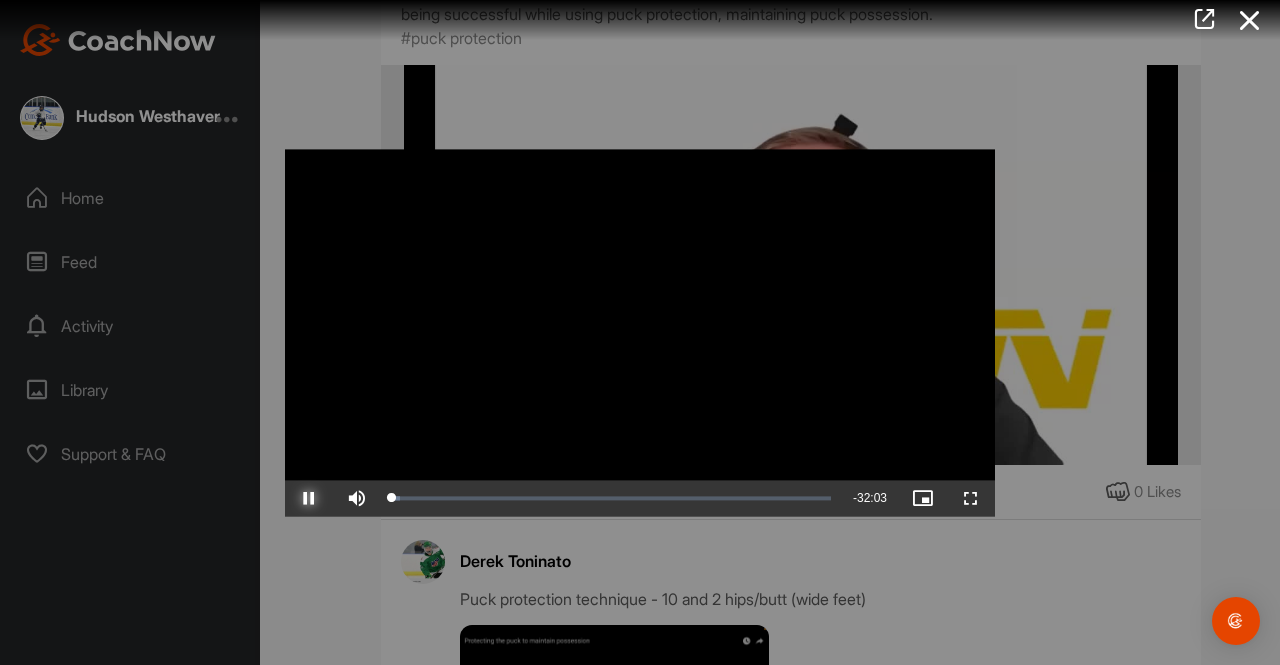 click at bounding box center [309, 498] 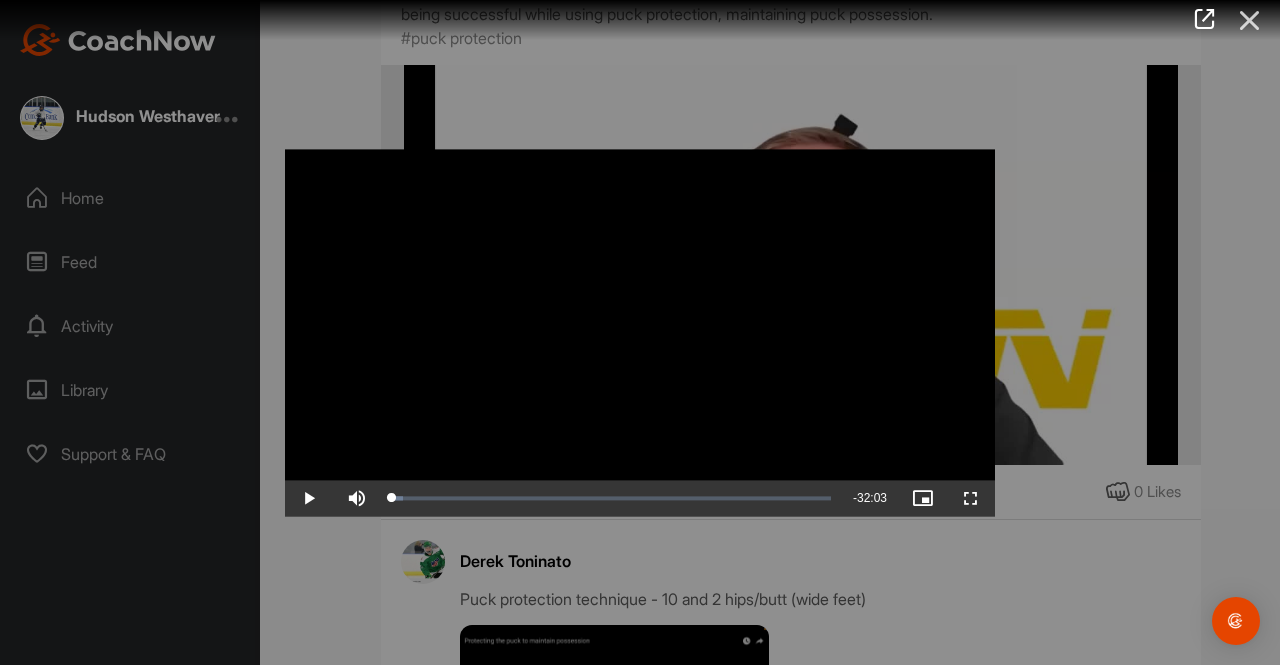 click at bounding box center [1250, 20] 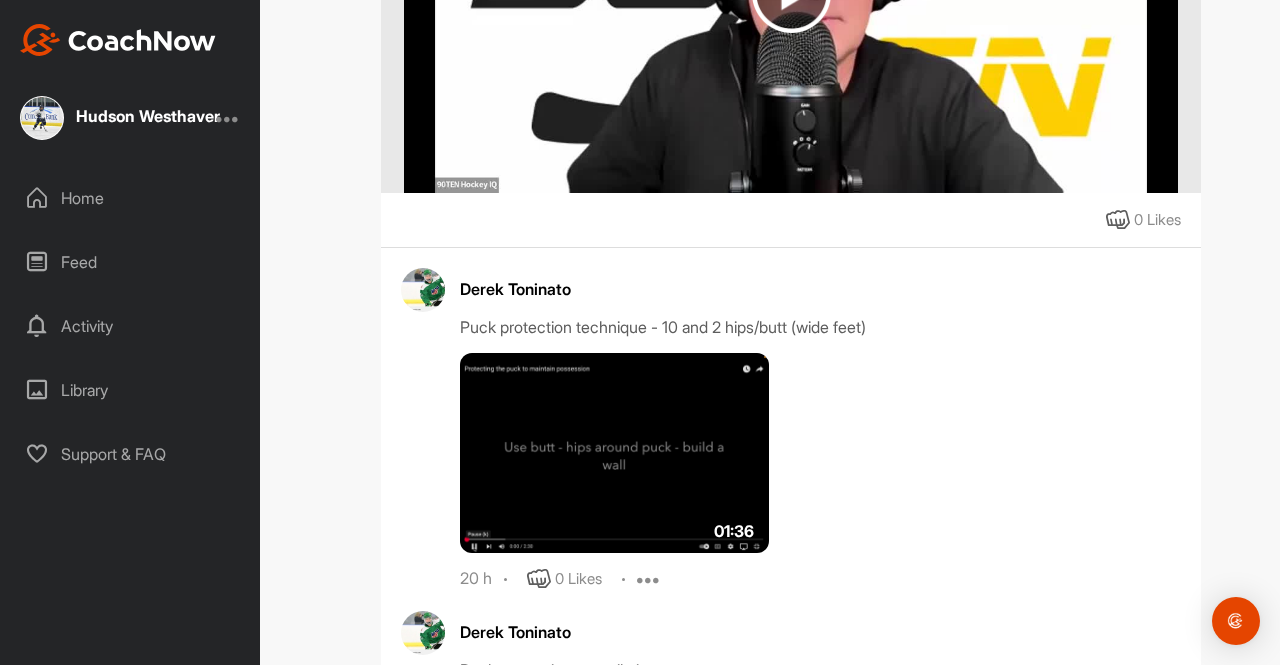 scroll, scrollTop: 884, scrollLeft: 0, axis: vertical 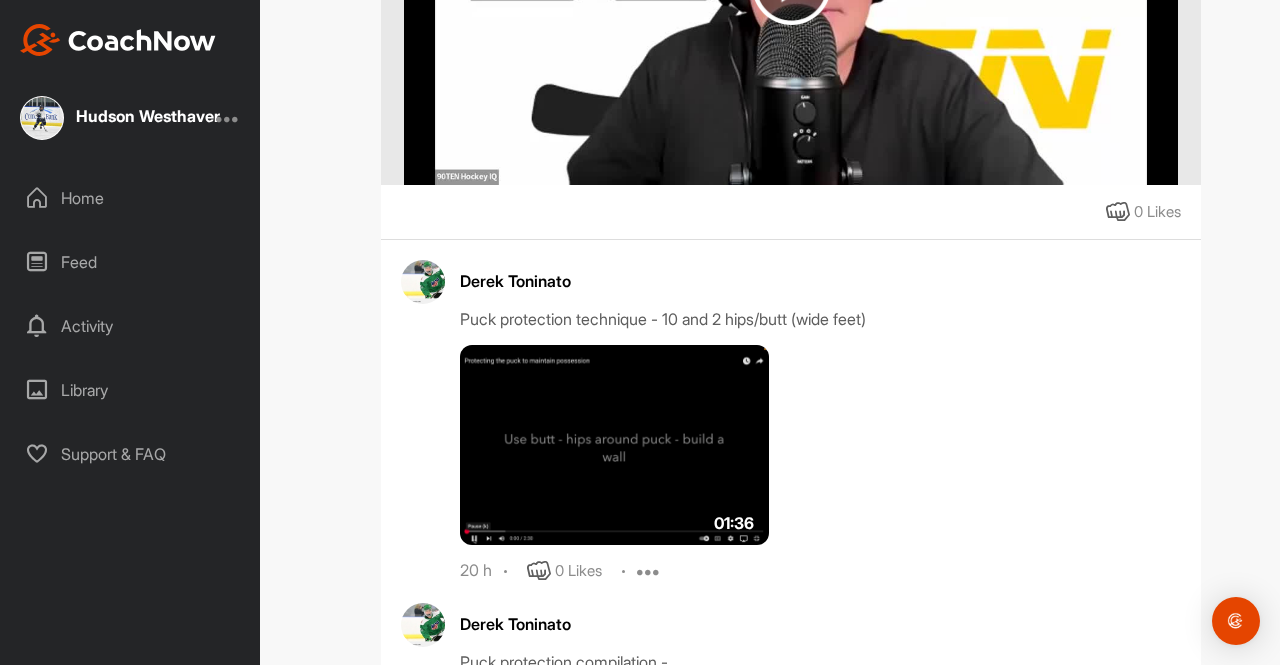 click at bounding box center [614, 445] 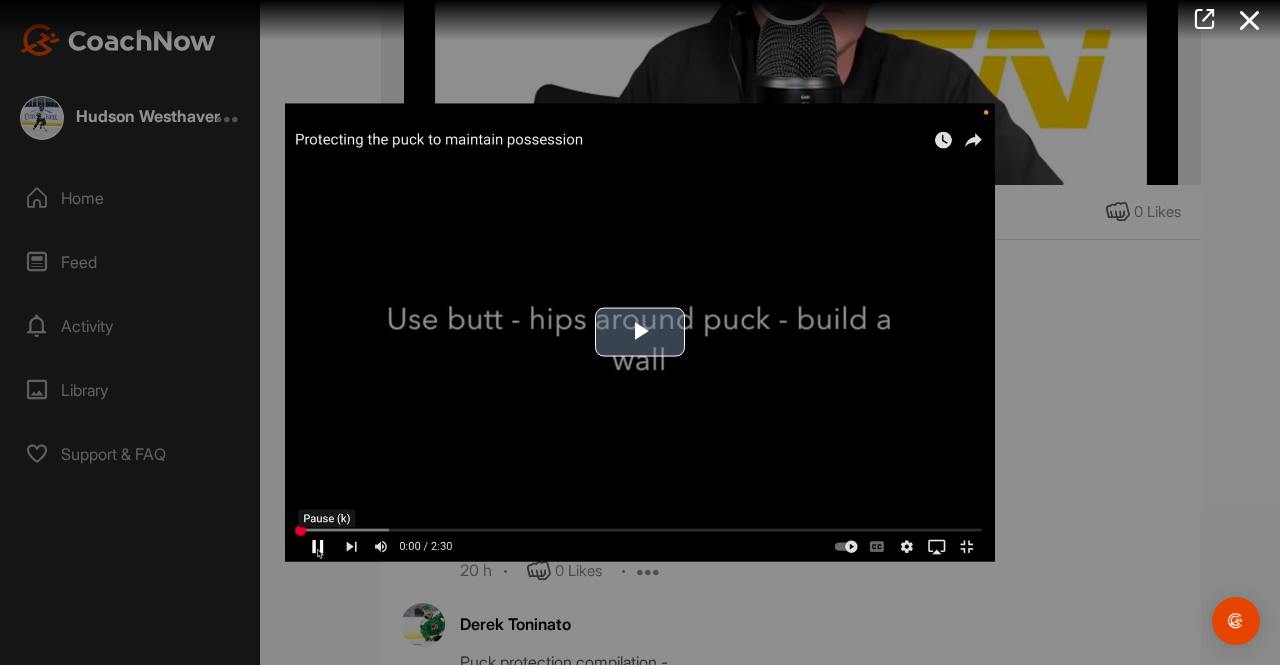 click at bounding box center (640, 333) 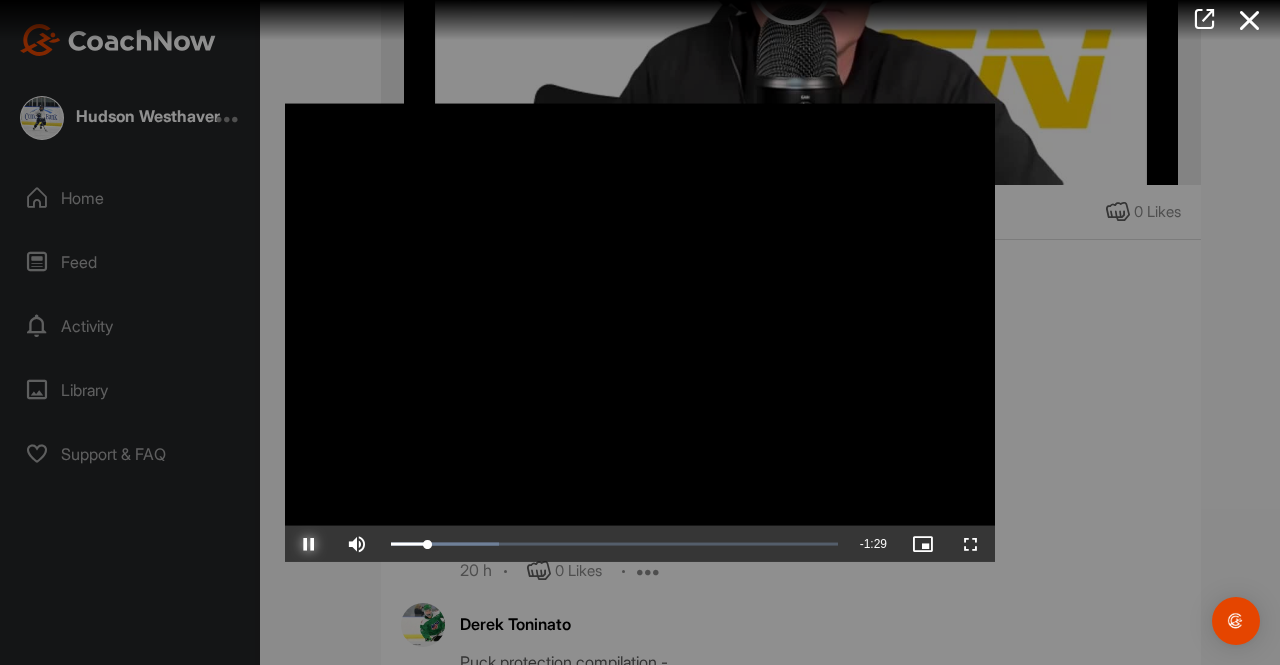click at bounding box center [309, 544] 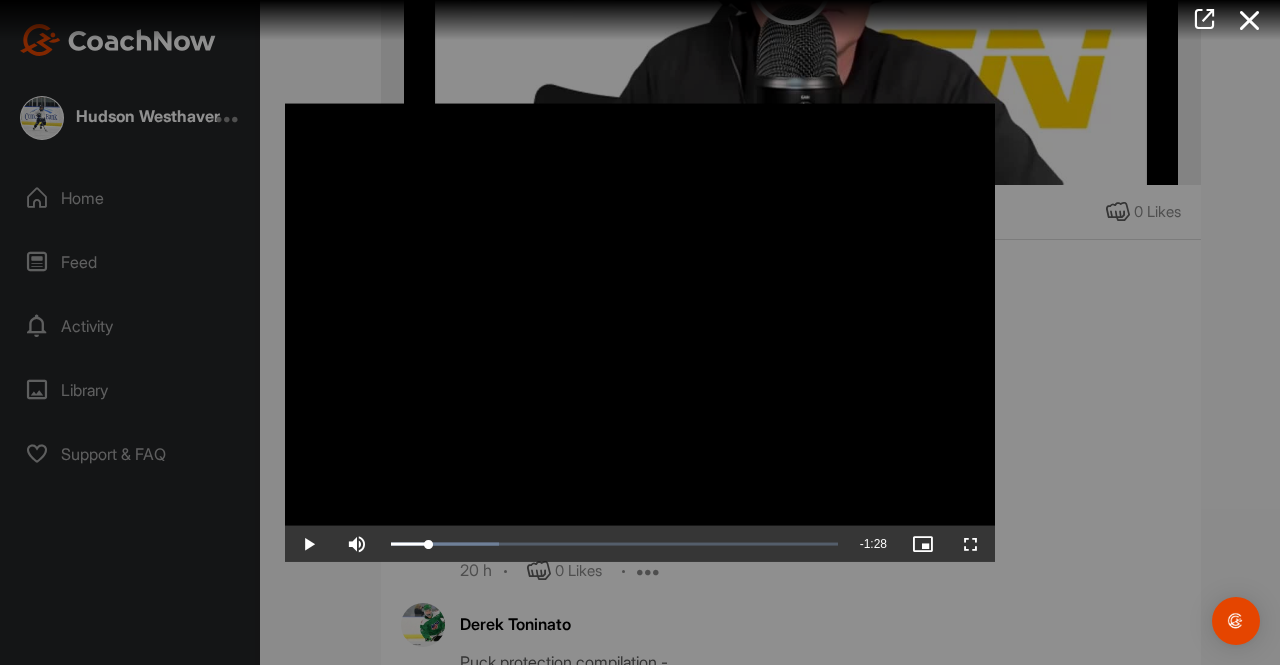 click at bounding box center (640, 332) 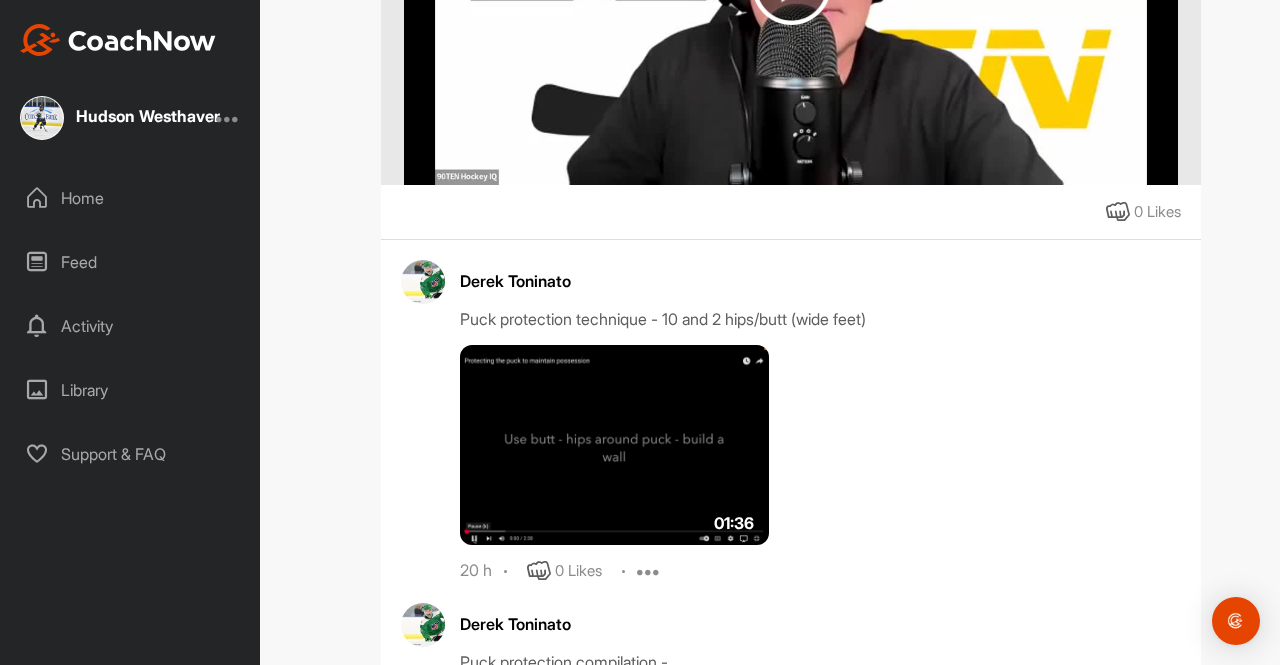 click at bounding box center (649, 571) 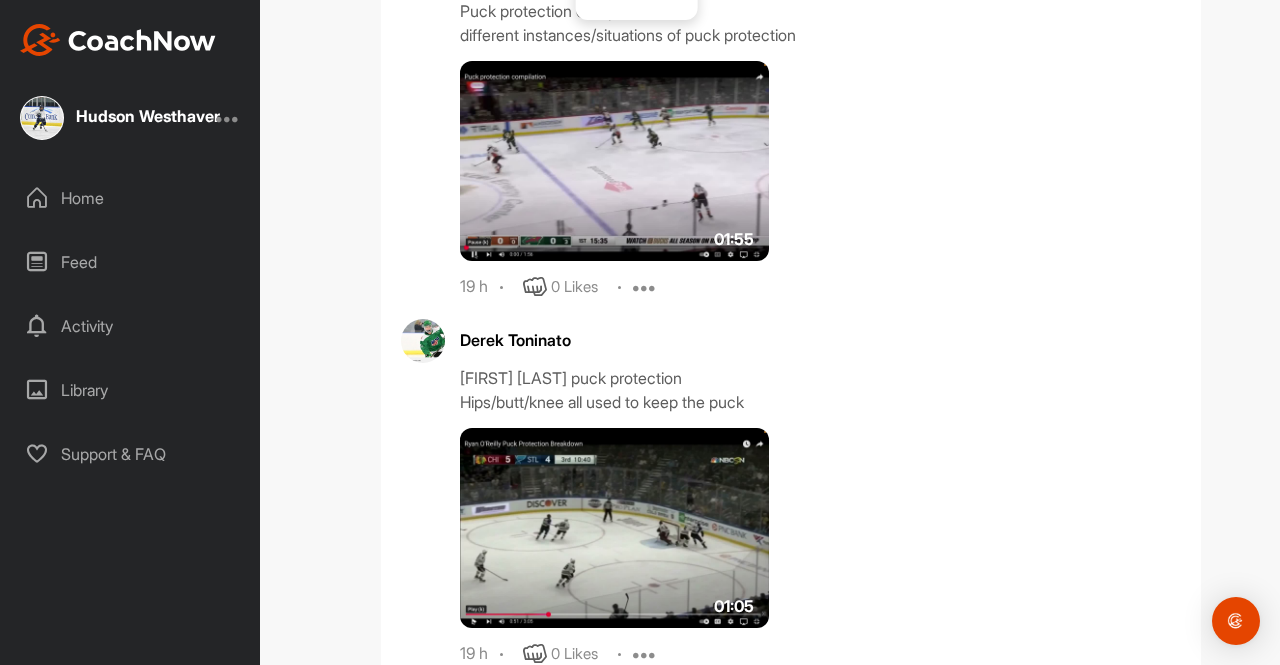 scroll, scrollTop: 1617, scrollLeft: 0, axis: vertical 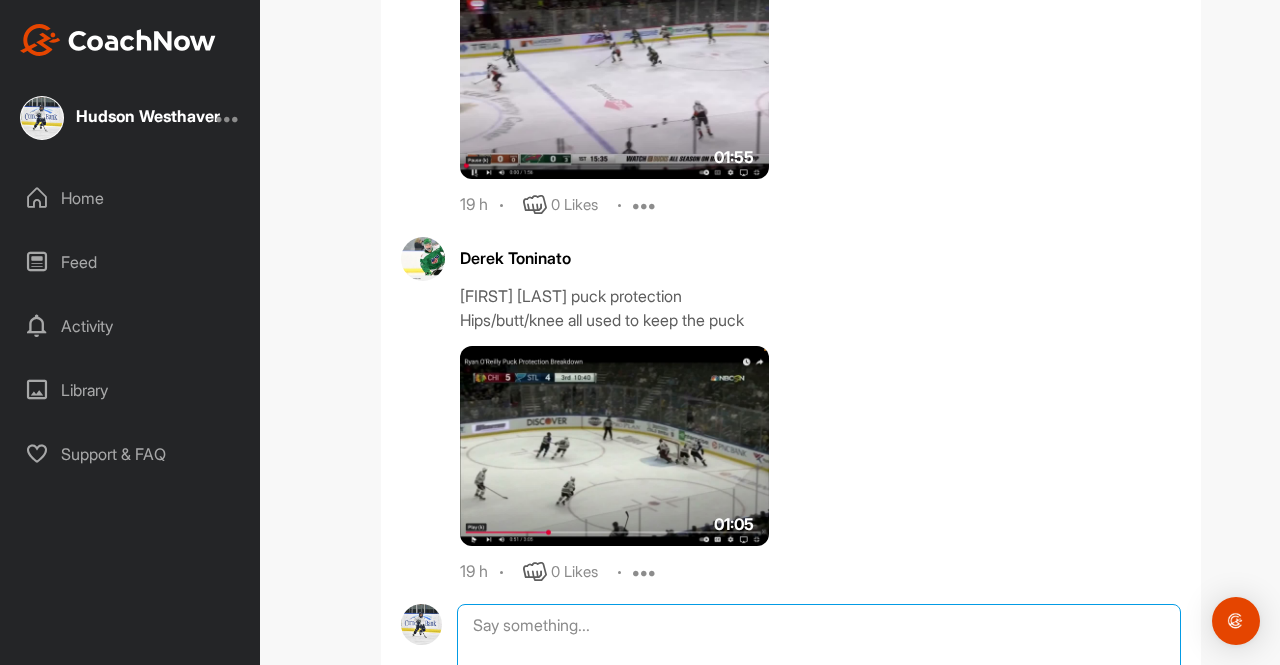 click at bounding box center (819, 704) 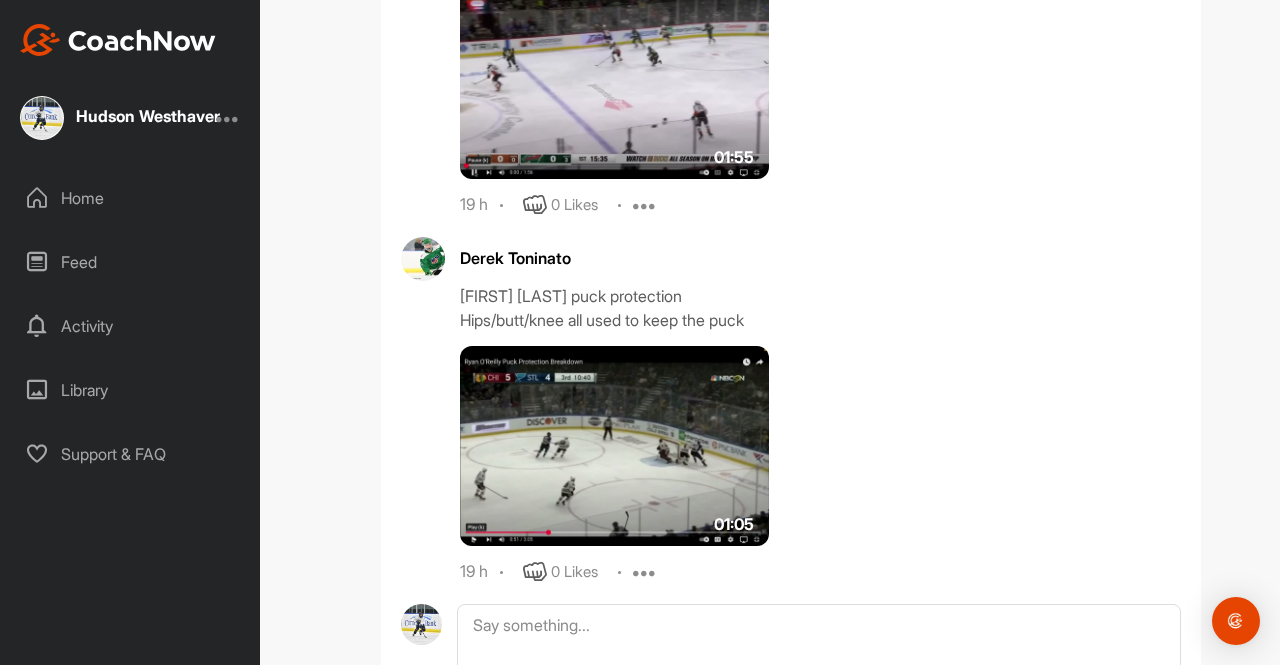 click on "01:05" at bounding box center [740, 446] 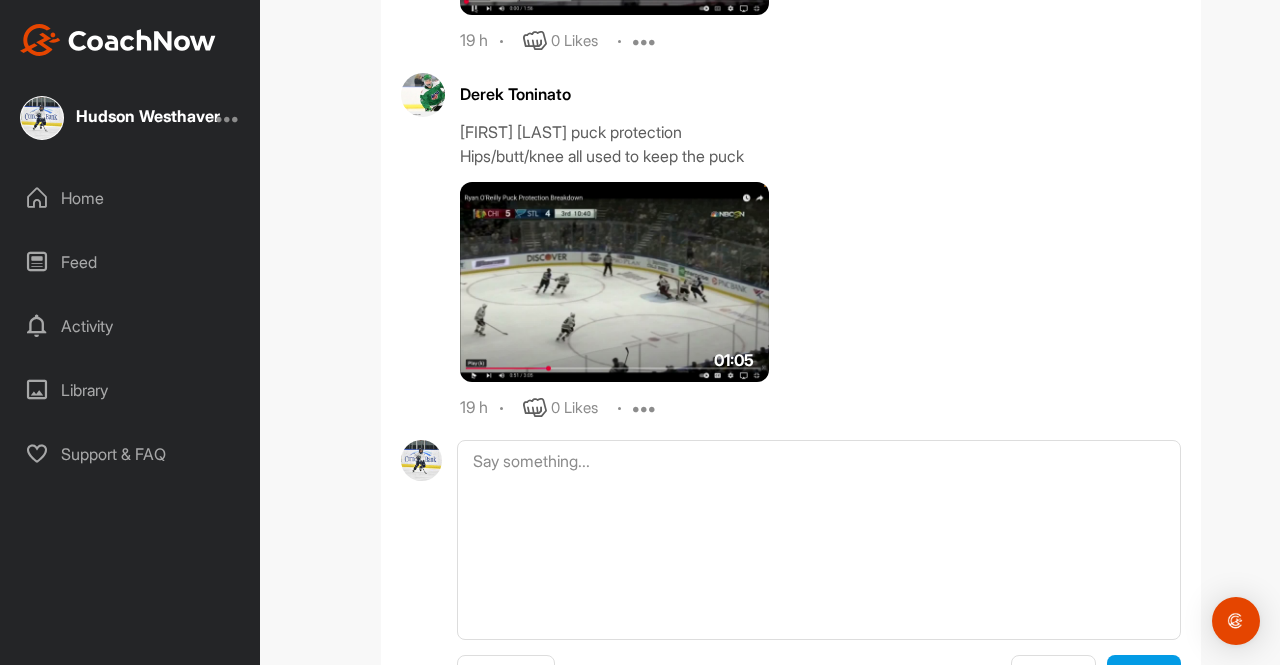 scroll, scrollTop: 1831, scrollLeft: 0, axis: vertical 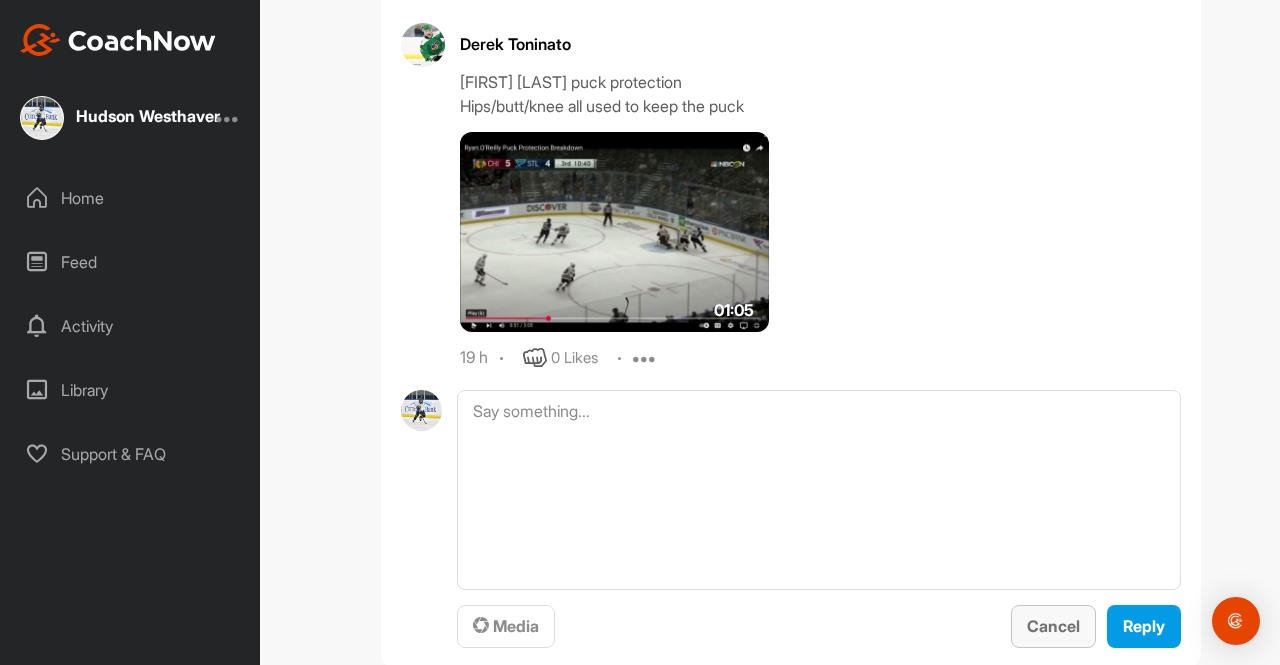 click on "Cancel" at bounding box center [1053, 626] 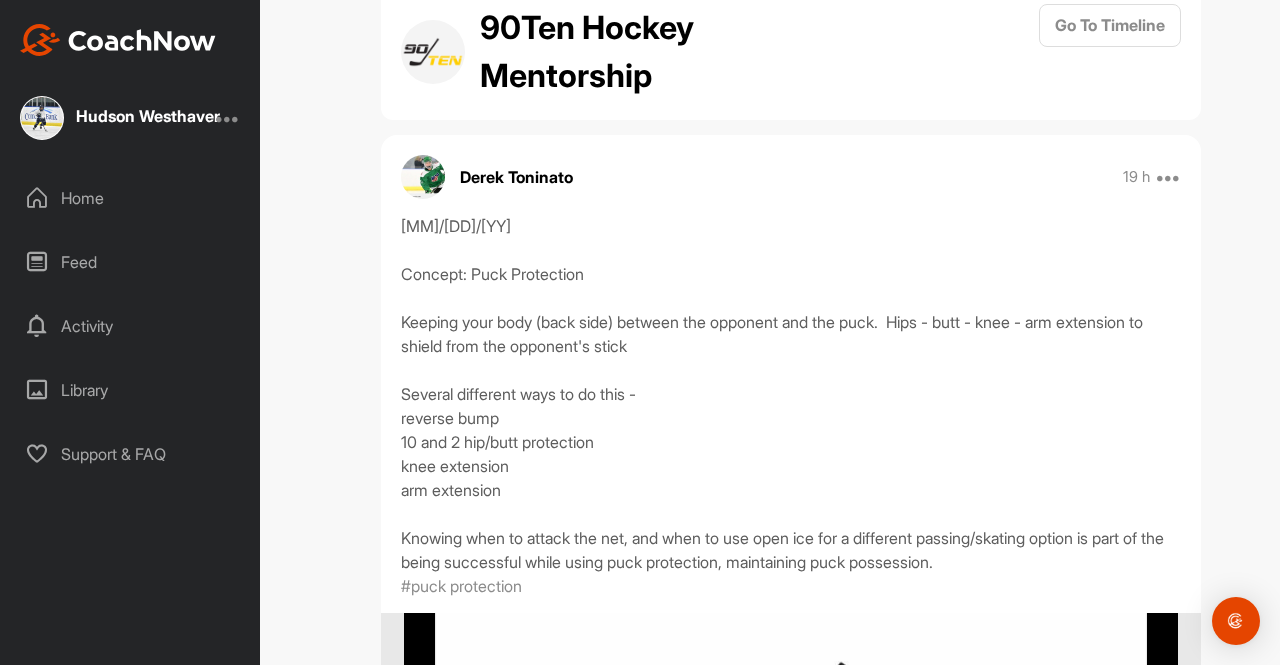 scroll, scrollTop: 0, scrollLeft: 0, axis: both 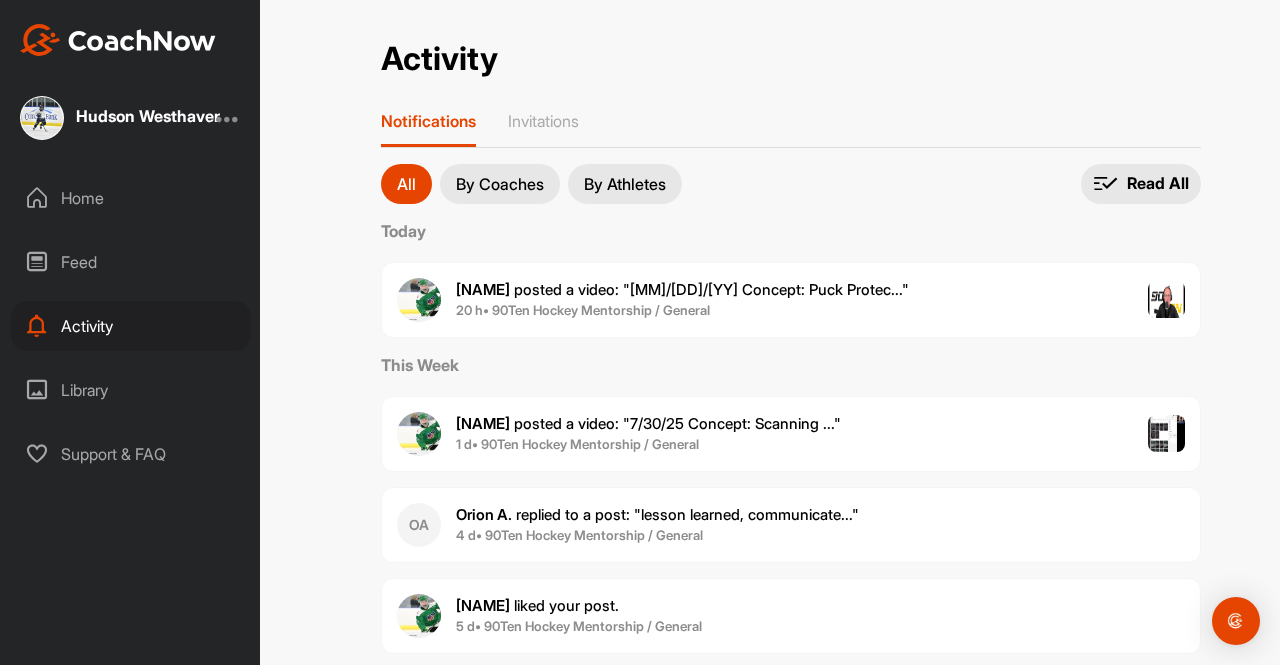 click on "[FIRST] [LAST]   posted a video : " [MM]/[DD]/[YY] Concept: Puck Protec... " 20 h  • [NUMBER][BRAND] [BRAND] / General" at bounding box center (791, 300) 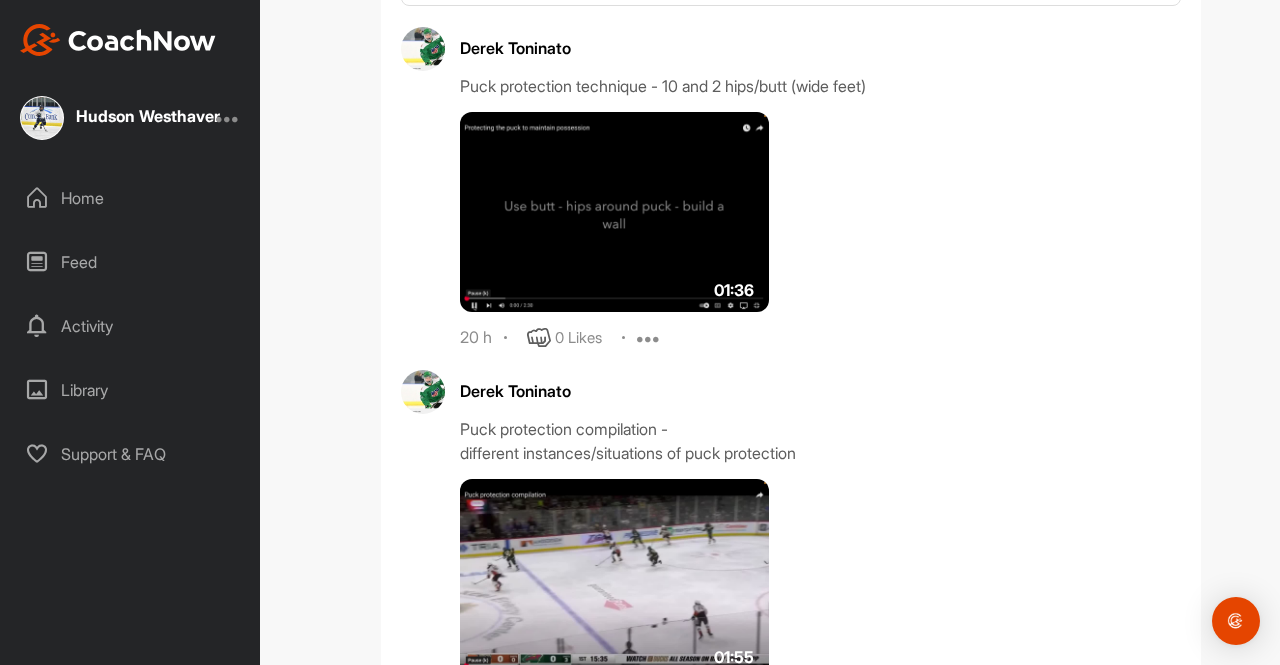scroll, scrollTop: 1033, scrollLeft: 0, axis: vertical 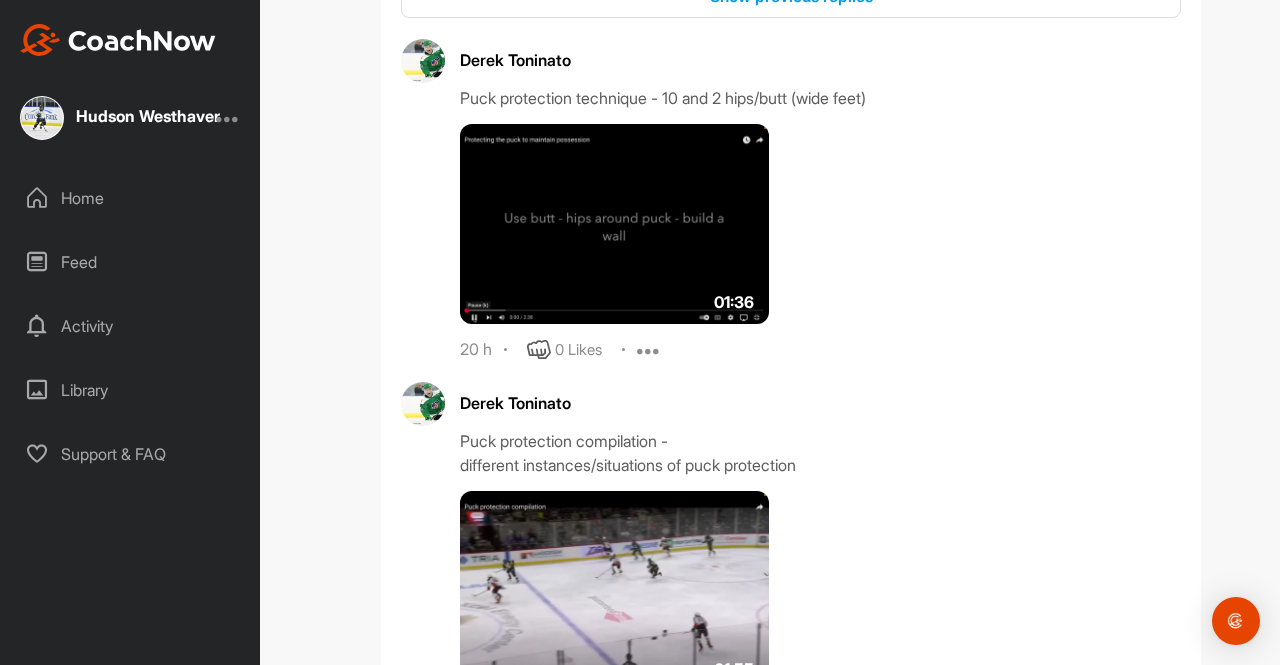 click at bounding box center [614, 224] 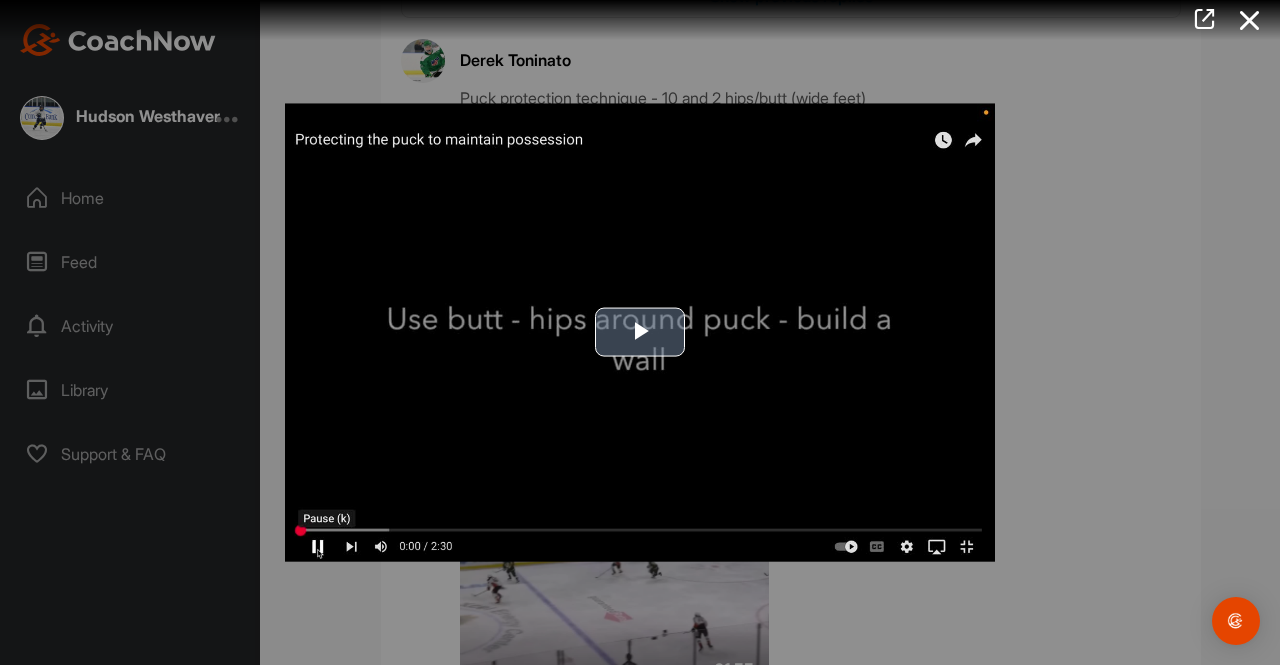 click at bounding box center [640, 333] 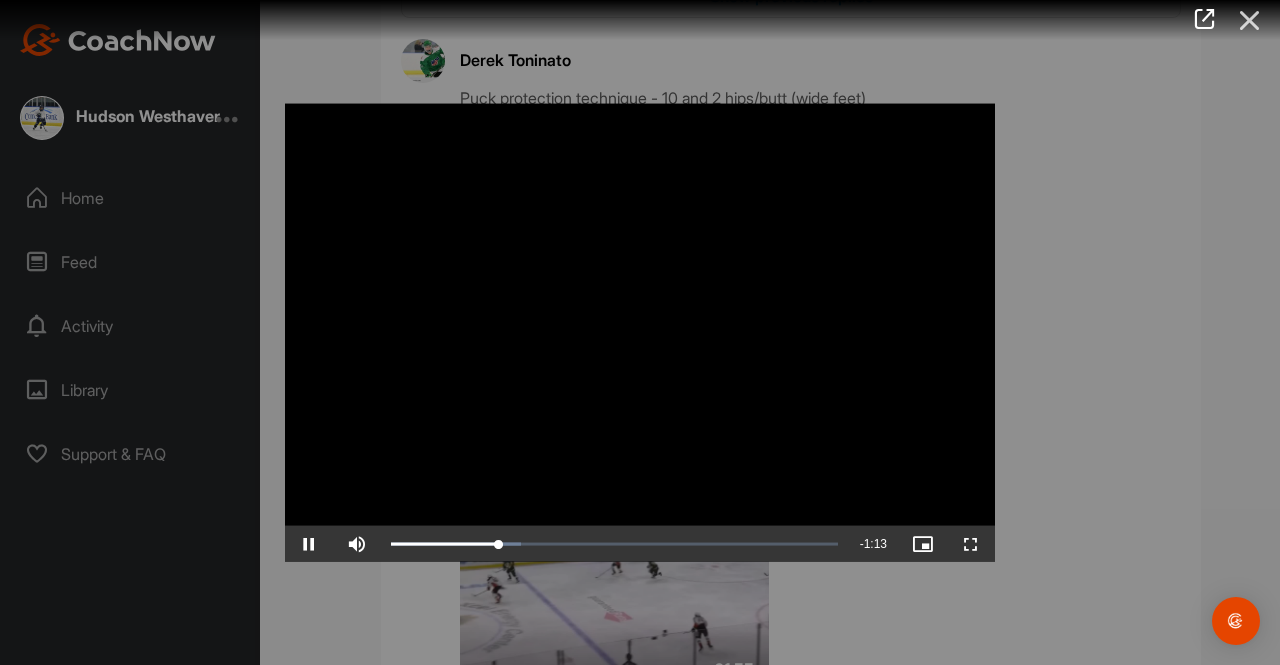 click at bounding box center (1250, 20) 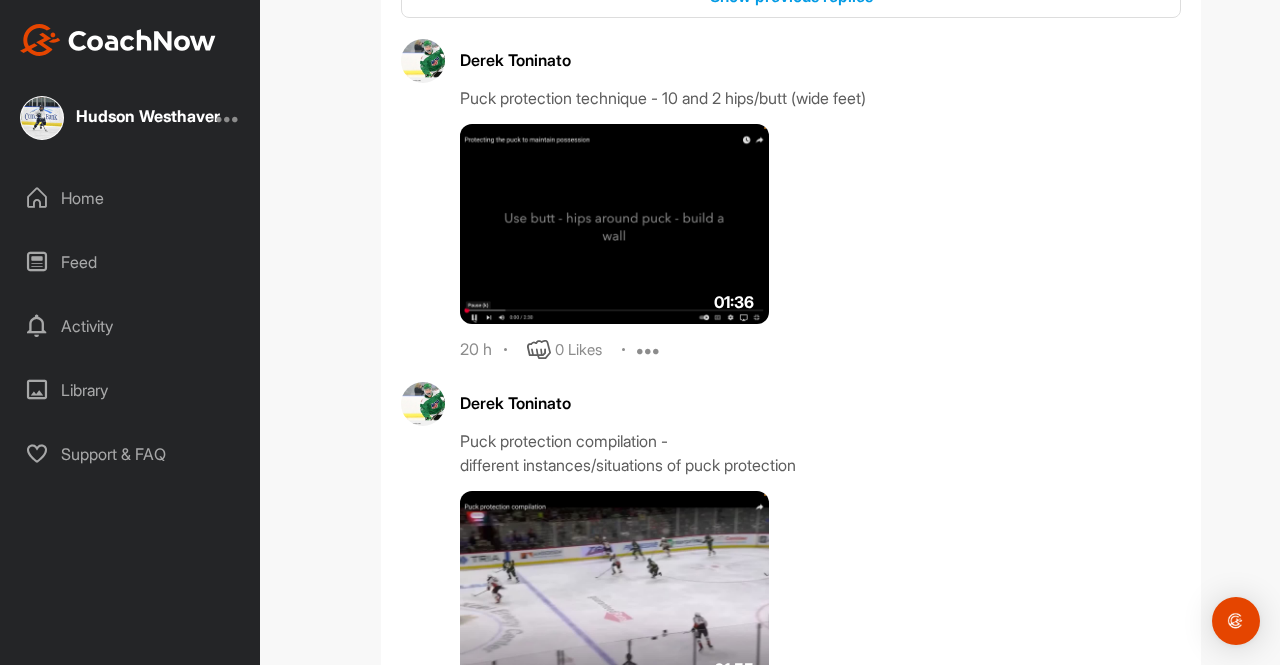 click at bounding box center (614, 224) 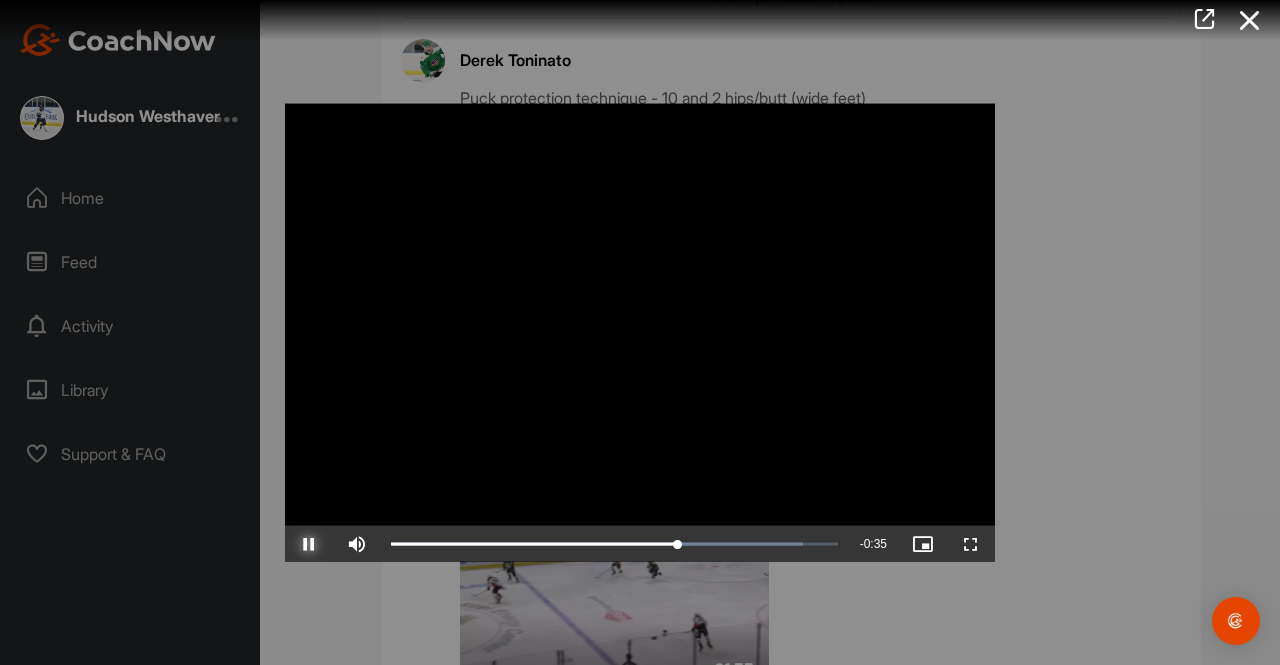 type 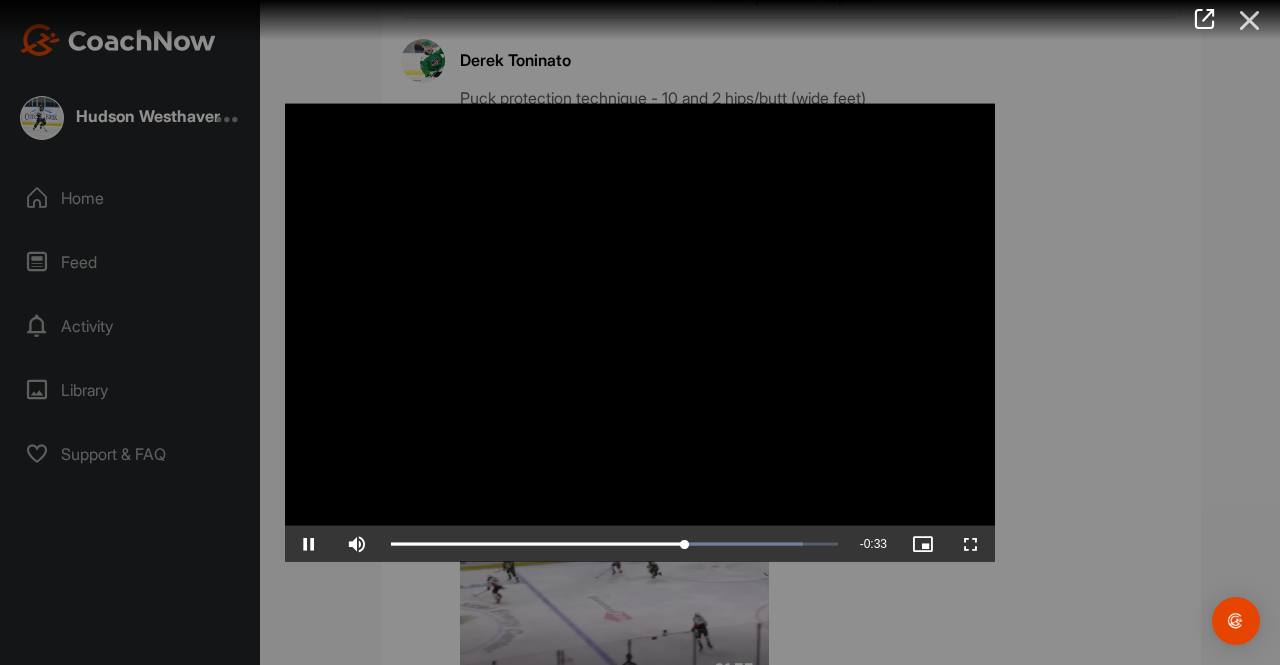 click at bounding box center (1250, 20) 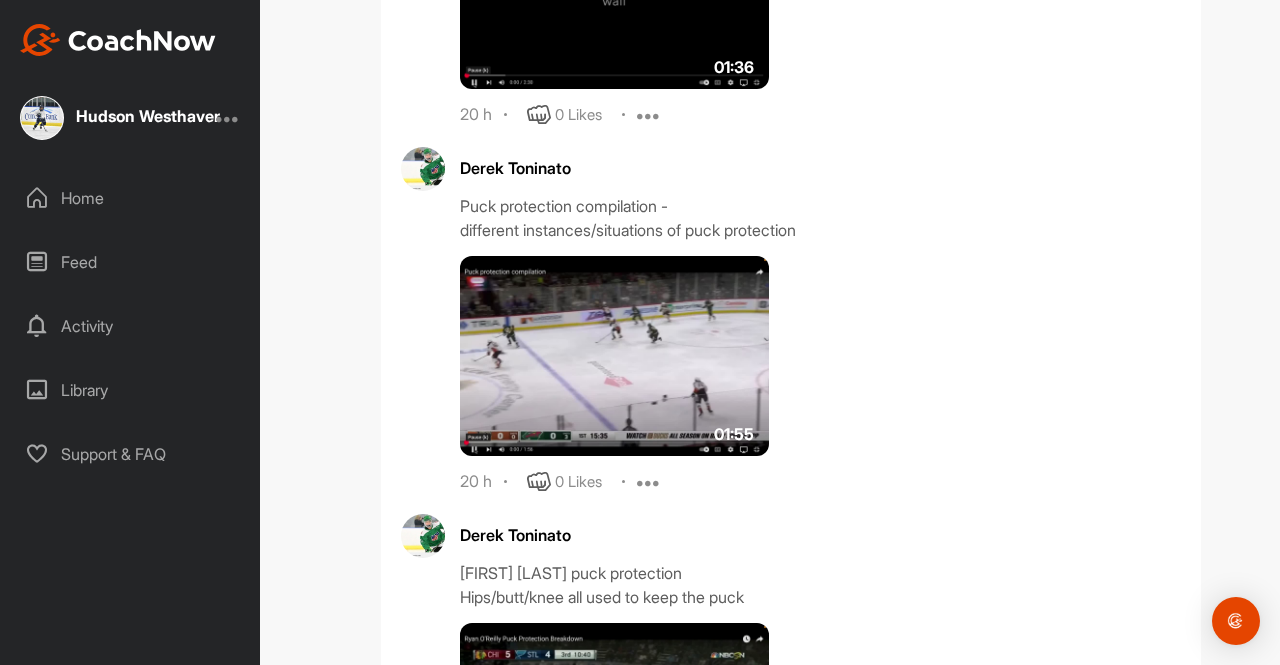 scroll, scrollTop: 1252, scrollLeft: 0, axis: vertical 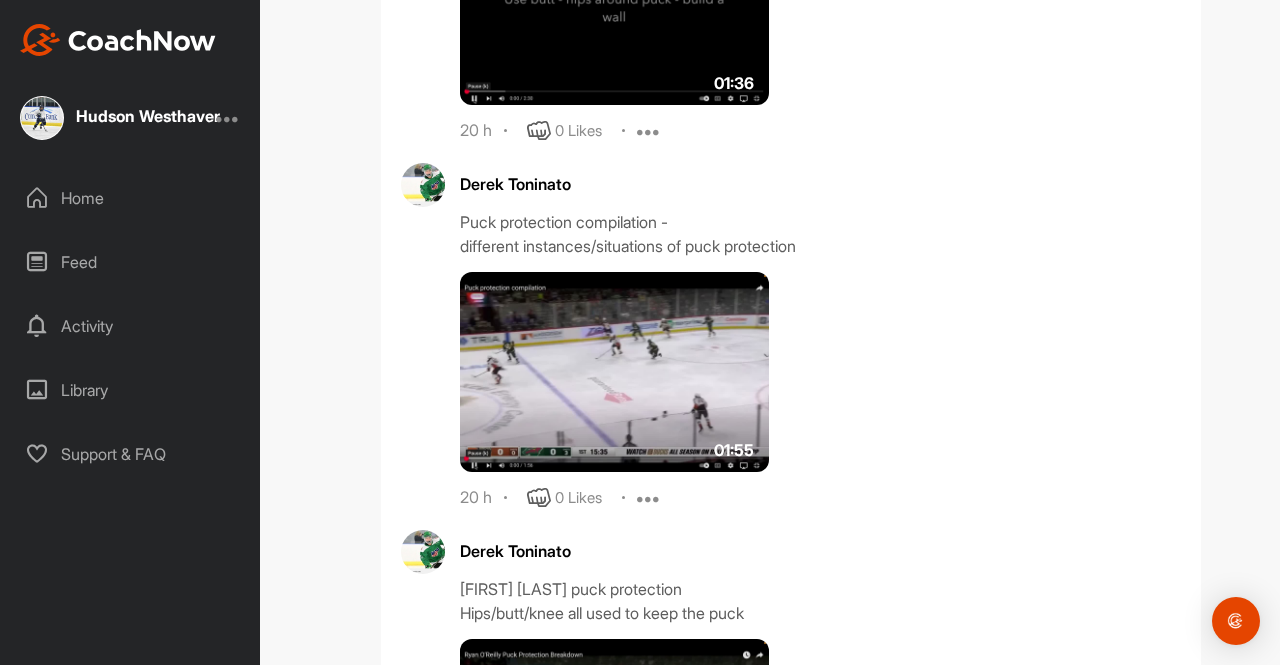 click at bounding box center [614, 372] 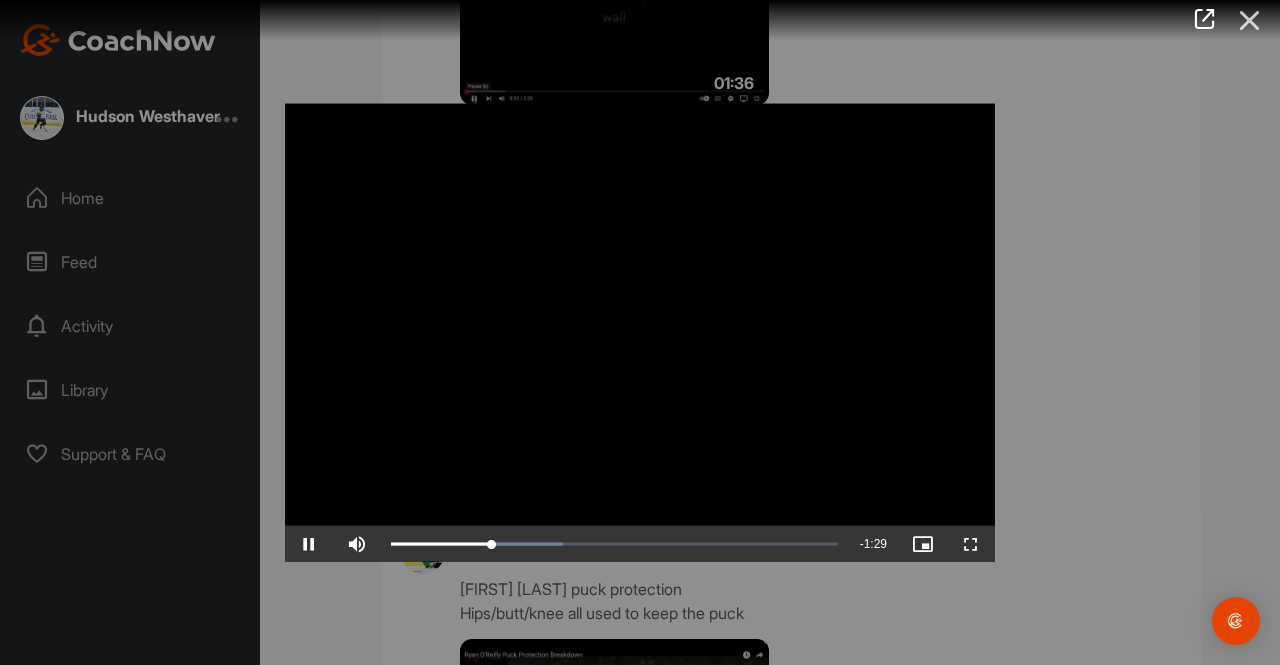 click at bounding box center [1250, 20] 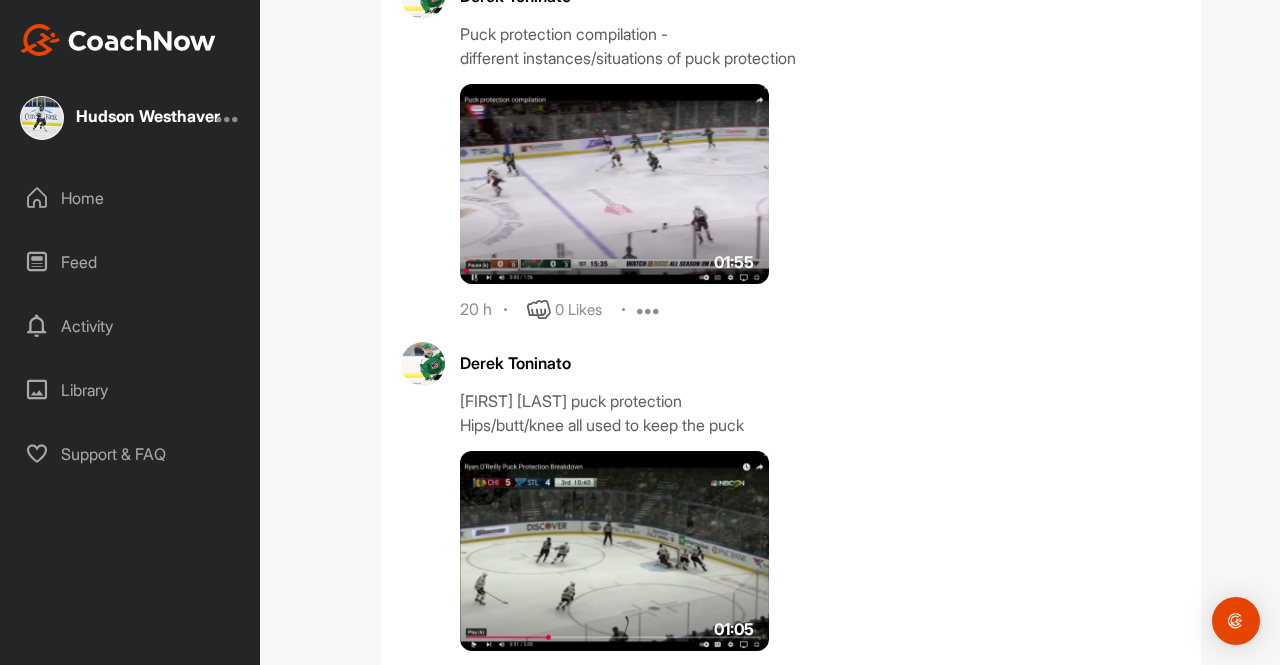 scroll, scrollTop: 1438, scrollLeft: 0, axis: vertical 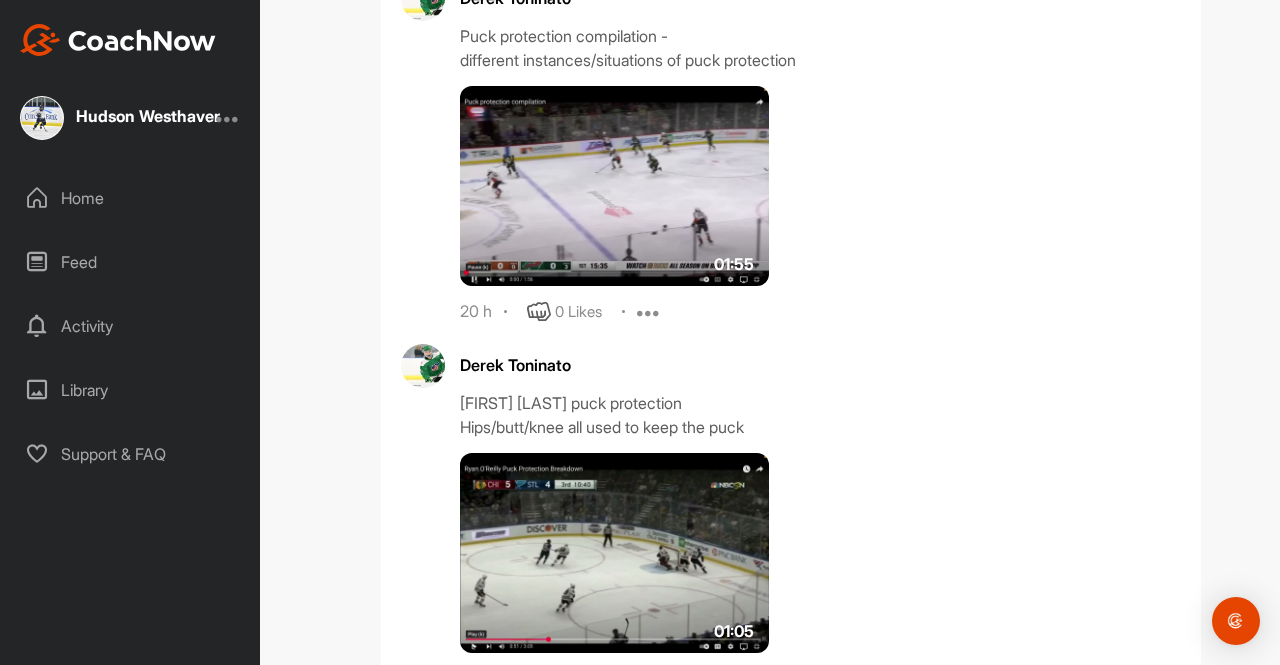 click at bounding box center [614, 186] 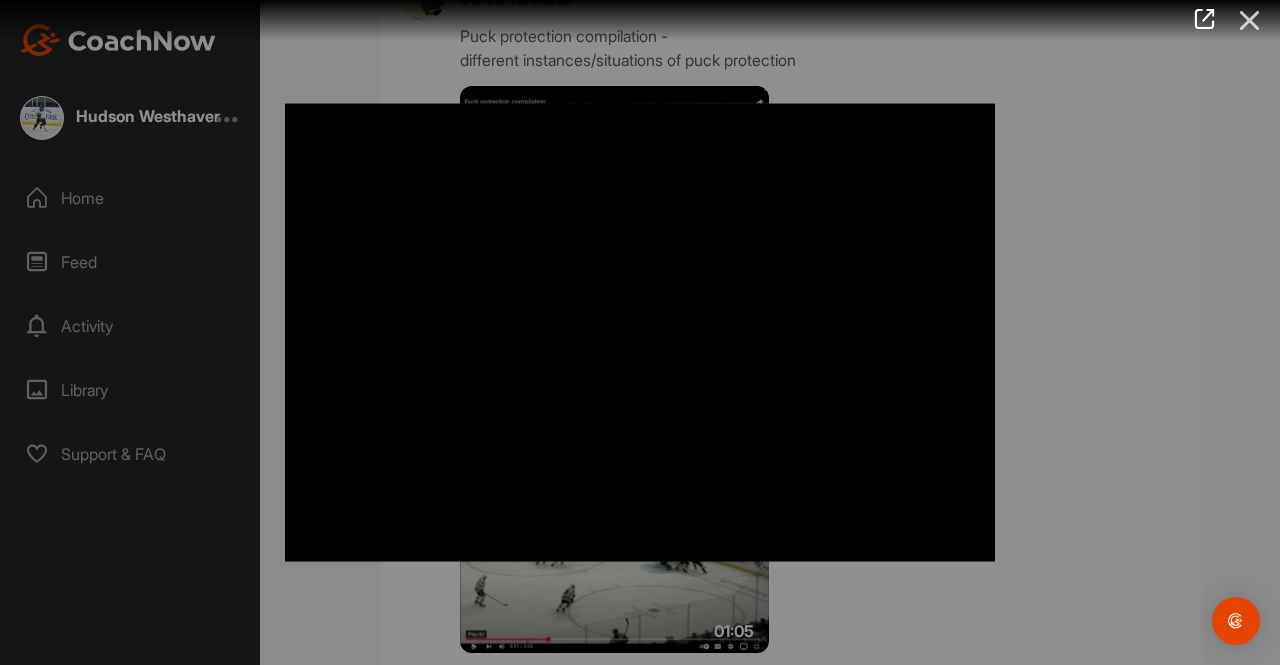 click at bounding box center (1250, 20) 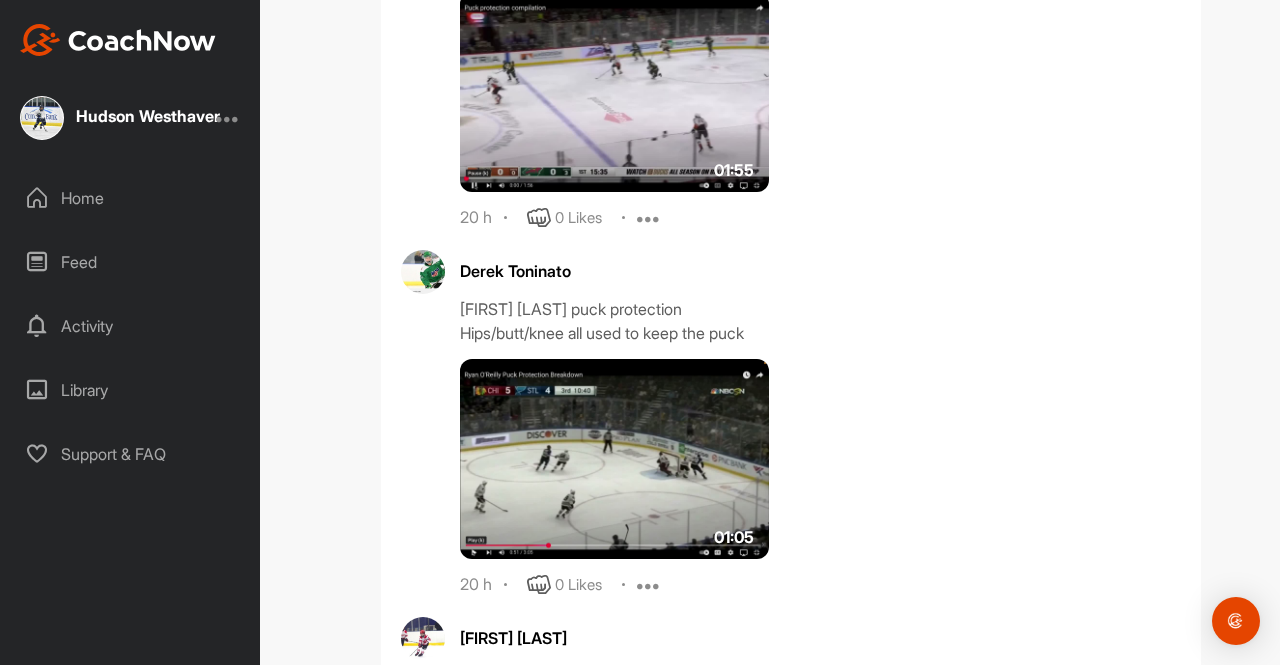 scroll, scrollTop: 1506, scrollLeft: 0, axis: vertical 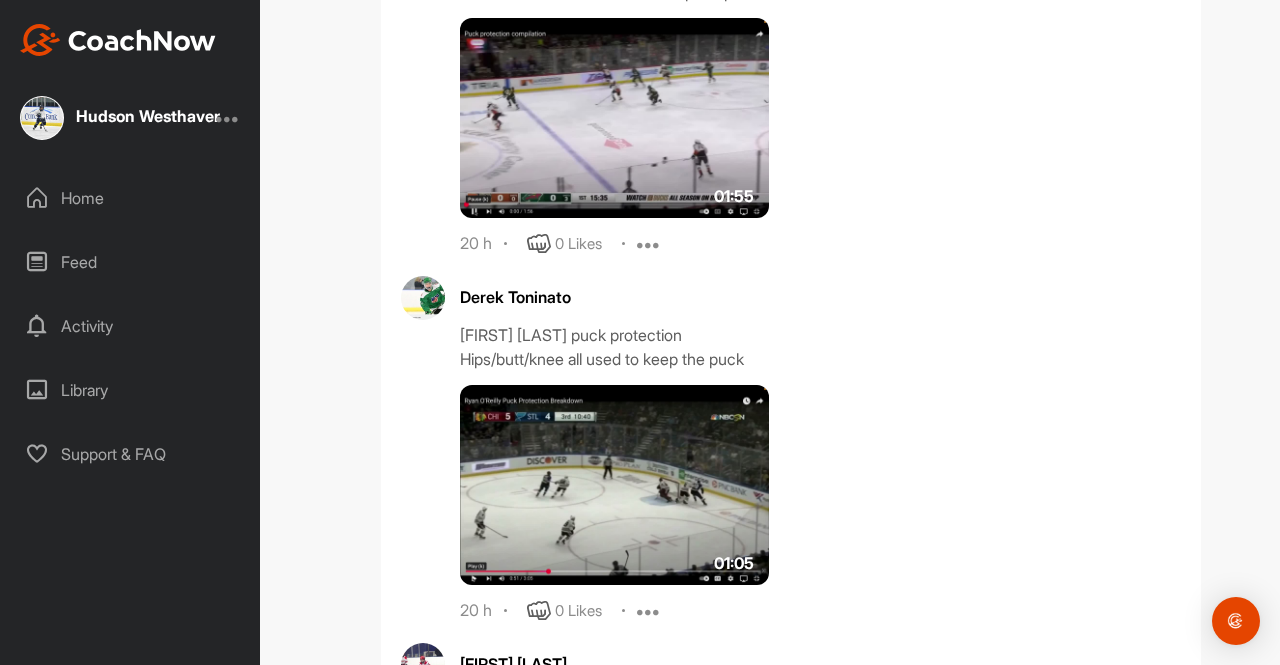 click at bounding box center (614, 485) 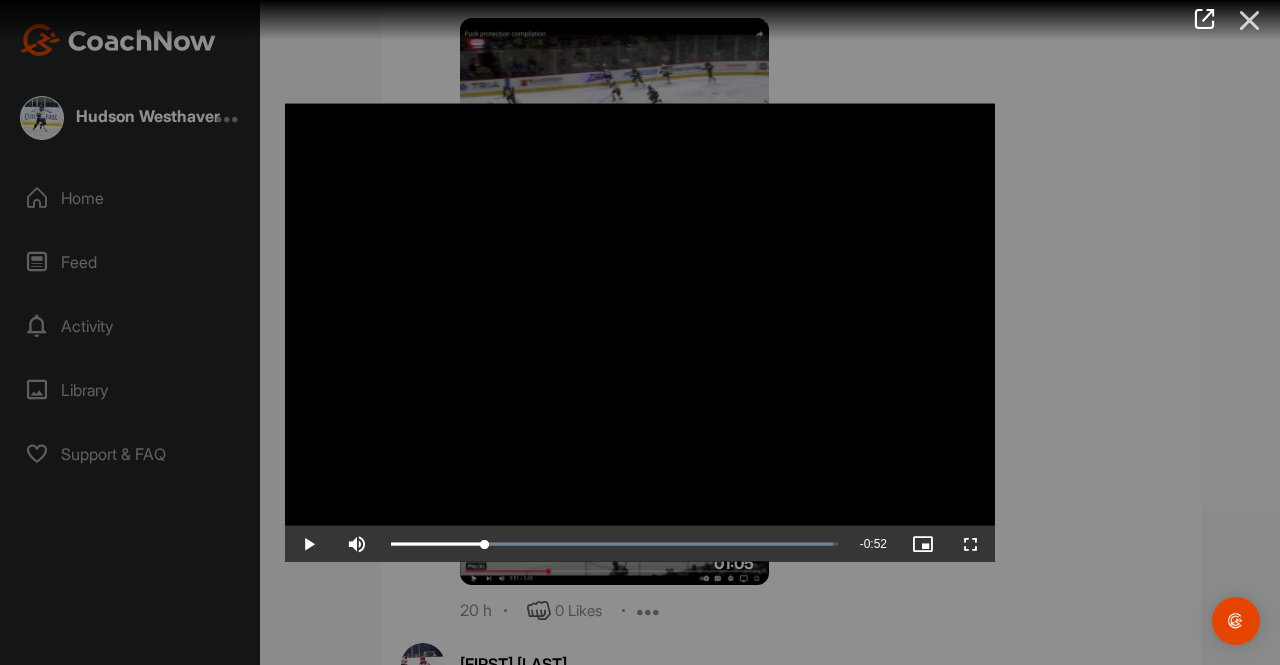 click at bounding box center (1250, 20) 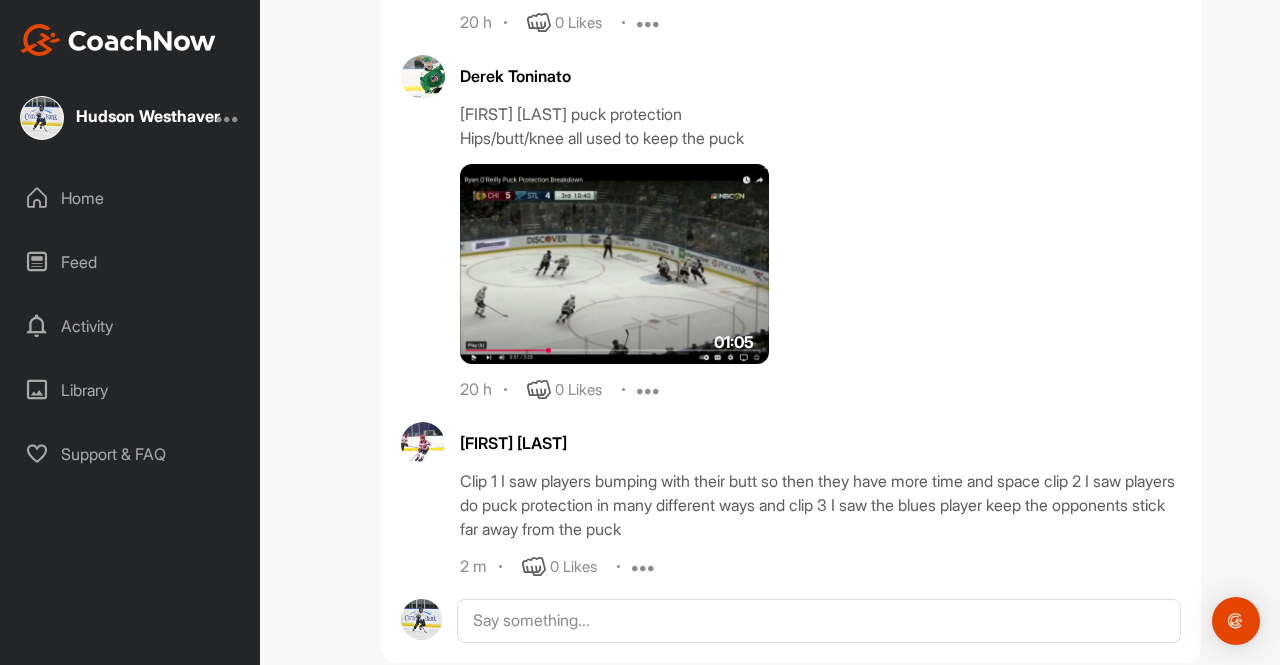 scroll, scrollTop: 1728, scrollLeft: 0, axis: vertical 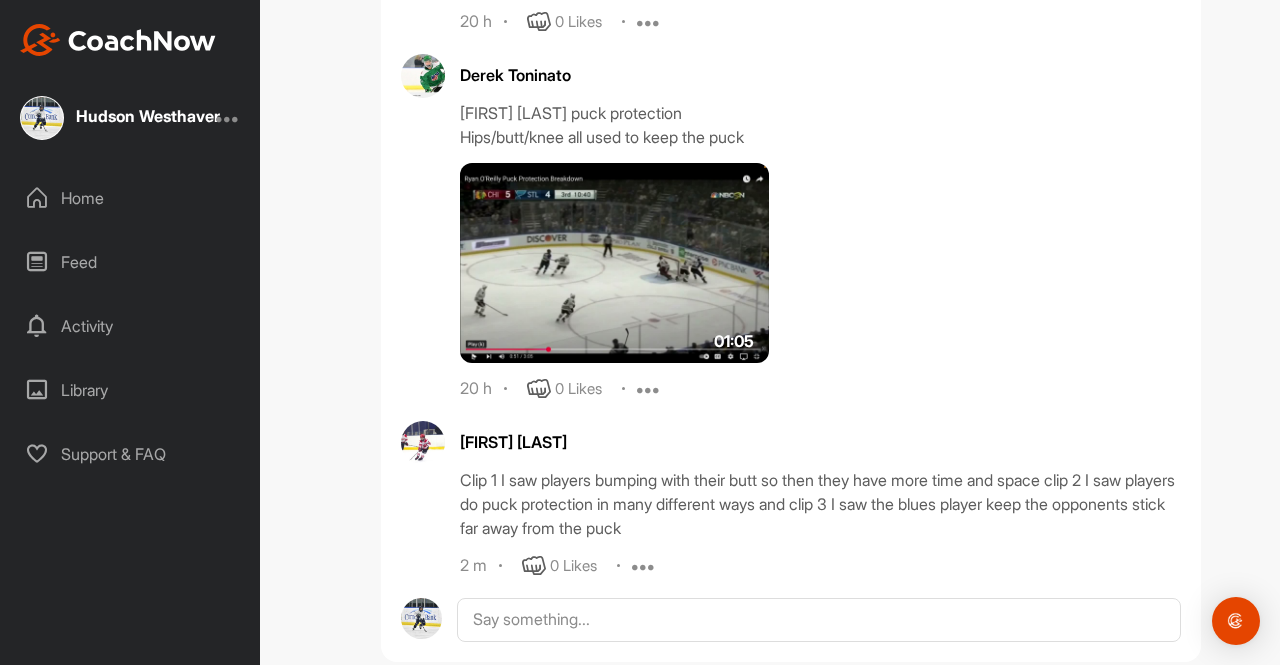 click at bounding box center [614, 263] 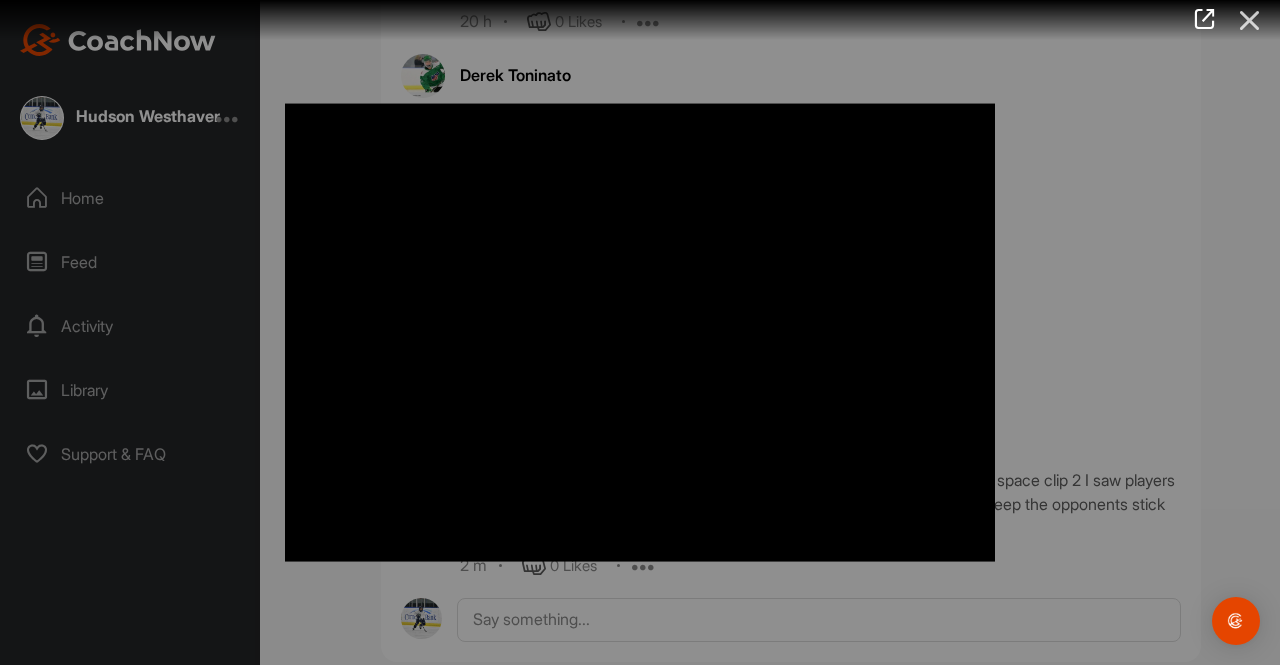 click at bounding box center [1250, 20] 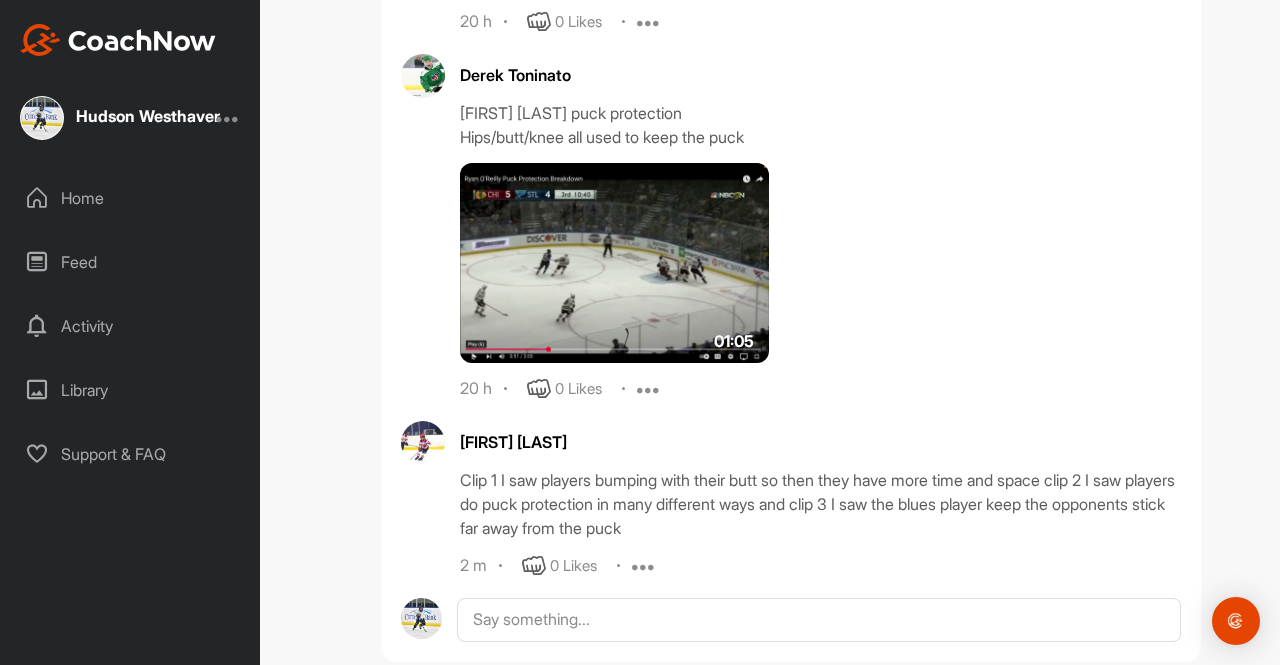 click at bounding box center (614, 263) 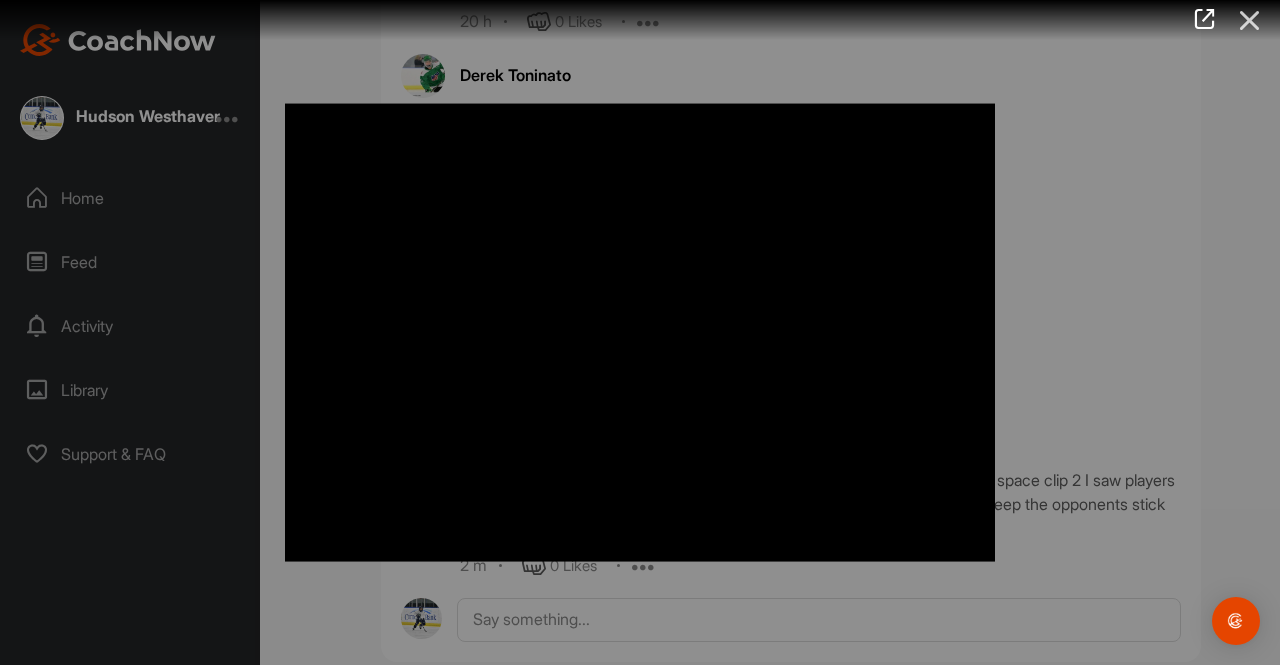 click at bounding box center [1250, 20] 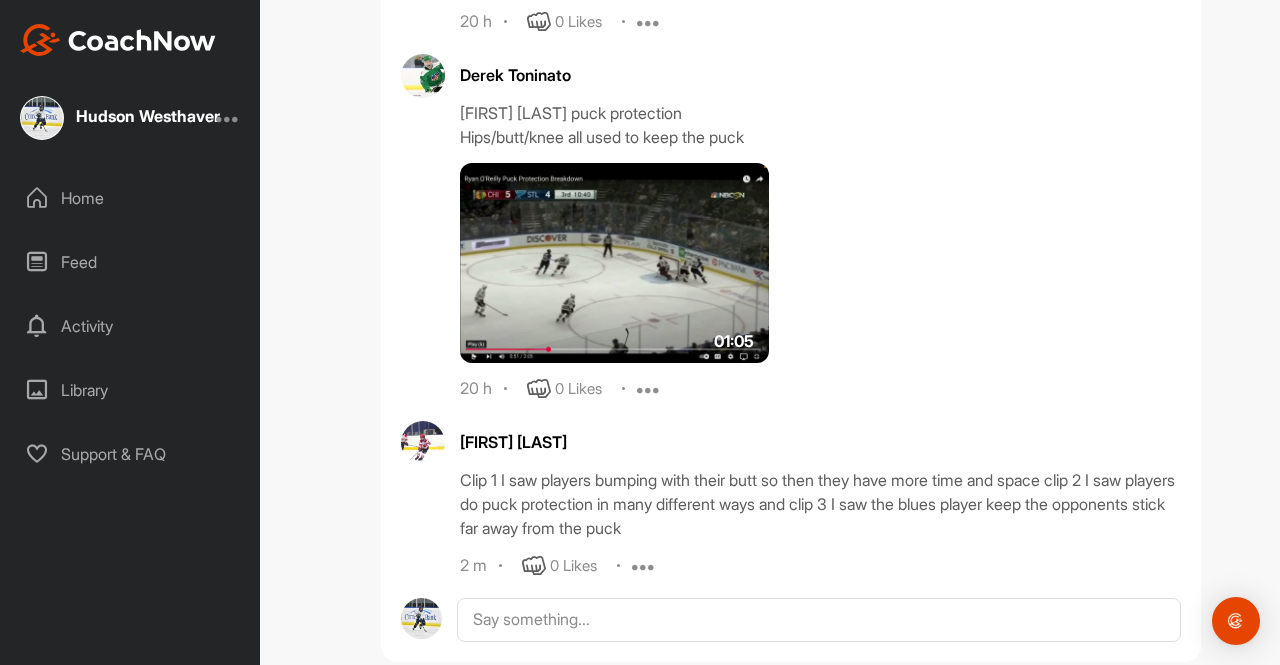 scroll, scrollTop: 1769, scrollLeft: 0, axis: vertical 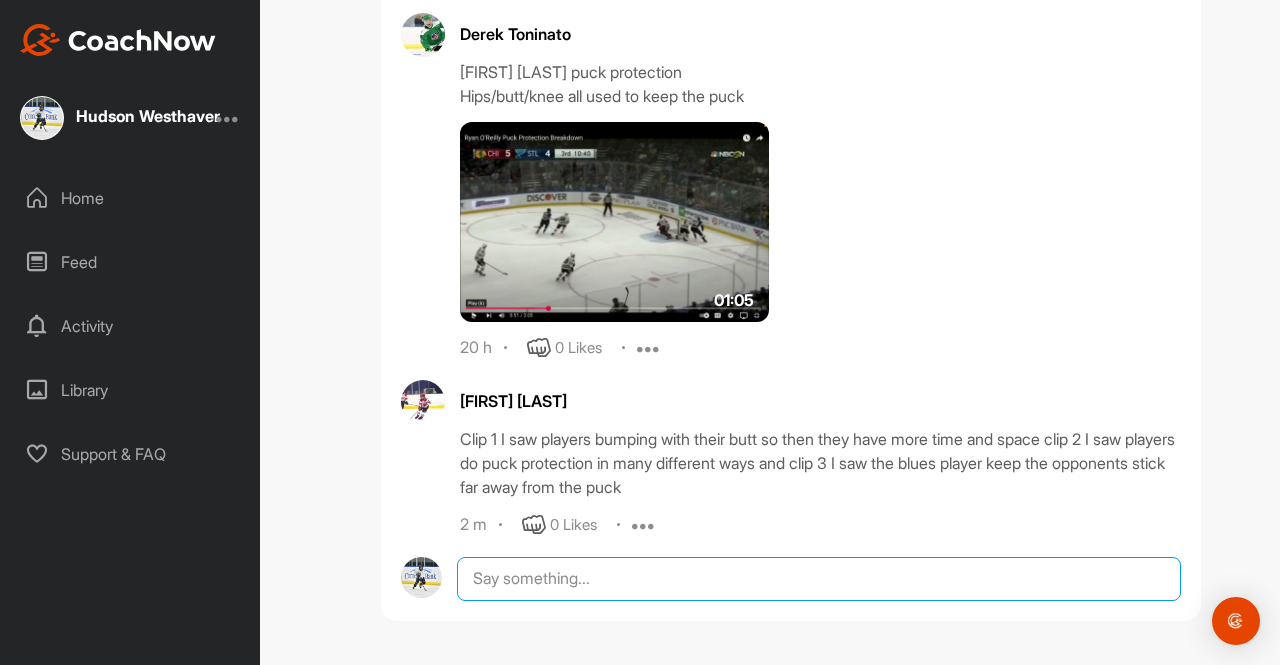 click at bounding box center (819, 579) 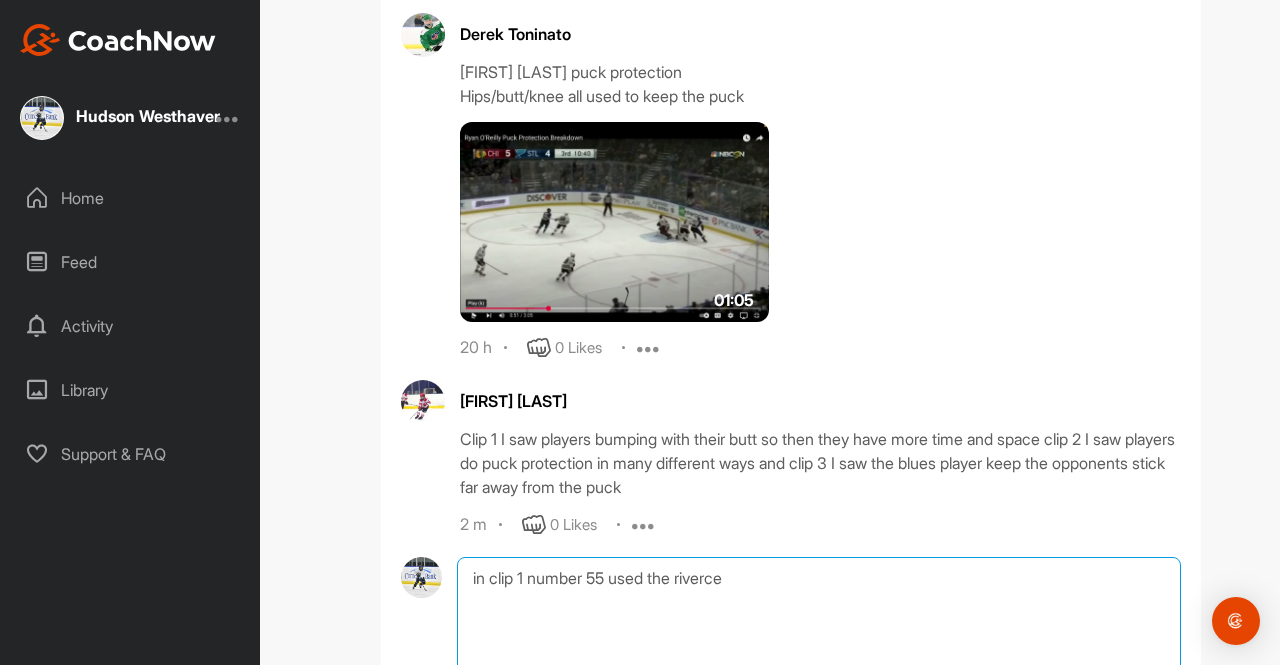 click on "in clip 1 number 55 used the riverce" at bounding box center (819, 657) 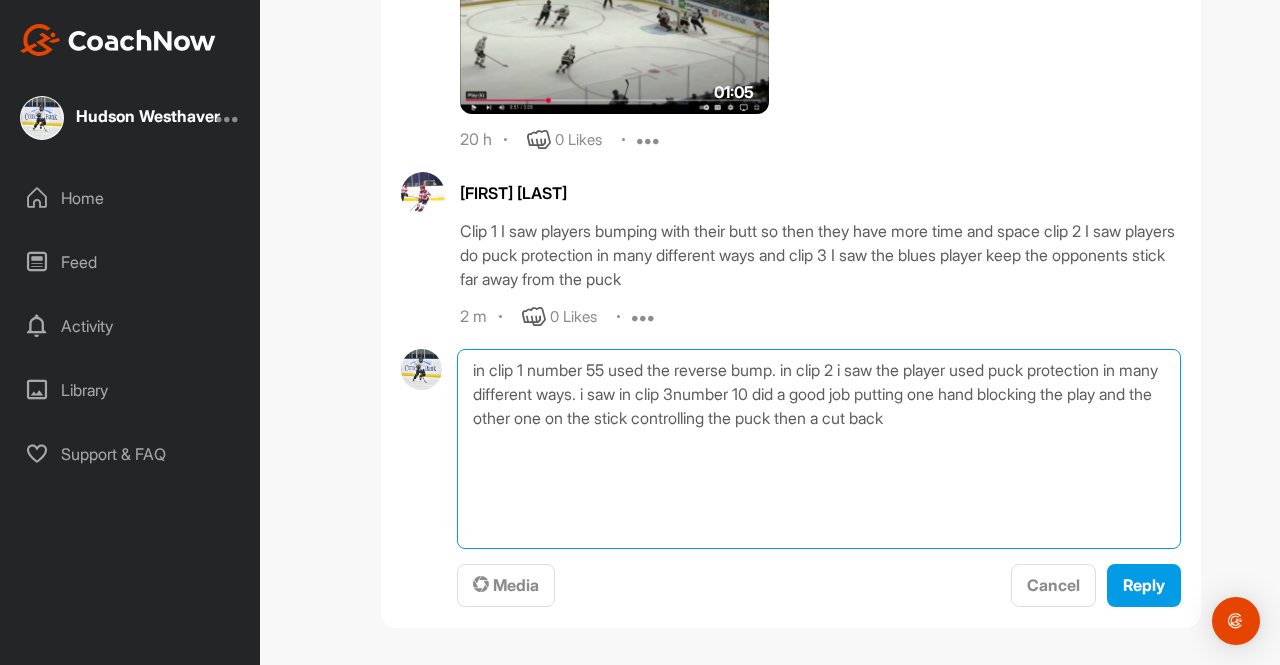 scroll, scrollTop: 1977, scrollLeft: 0, axis: vertical 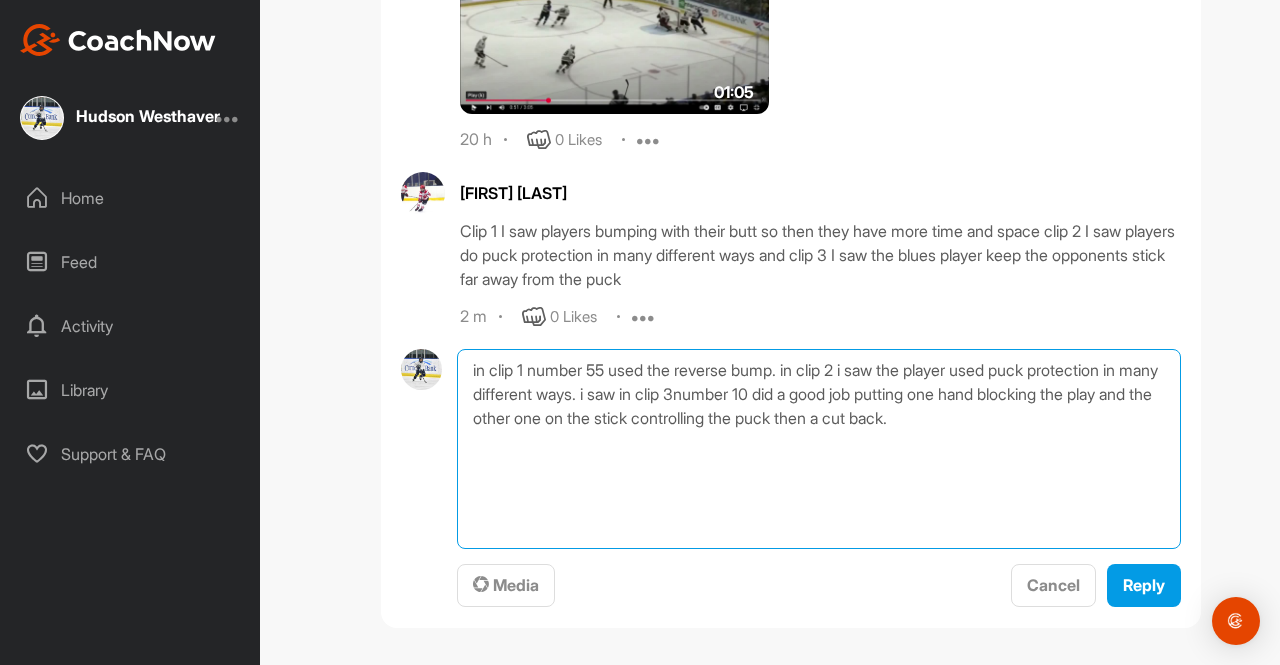click on "in clip 1 number 55 used the reverse bump. in clip 2 i saw the player used puck protection in many different ways. i saw in clip 3number 10 did a good job putting one hand blocking the play and the other one on the stick controlling the puck then a cut back." at bounding box center (819, 449) 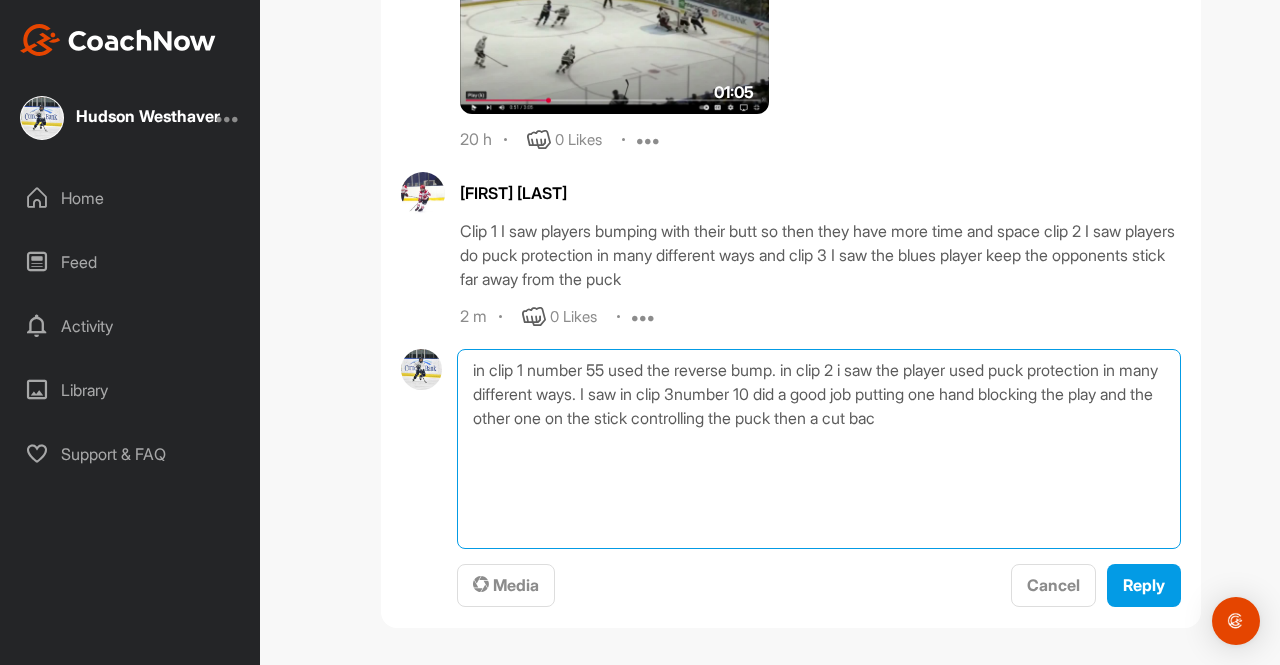 click on "in clip 1 number 55 used the reverse bump. in clip 2 i saw the player used puck protection in many different ways. I saw in clip 3number 10 did a good job putting one hand blocking the play and the other one on the stick controlling the puck then a cut bac" at bounding box center (819, 449) 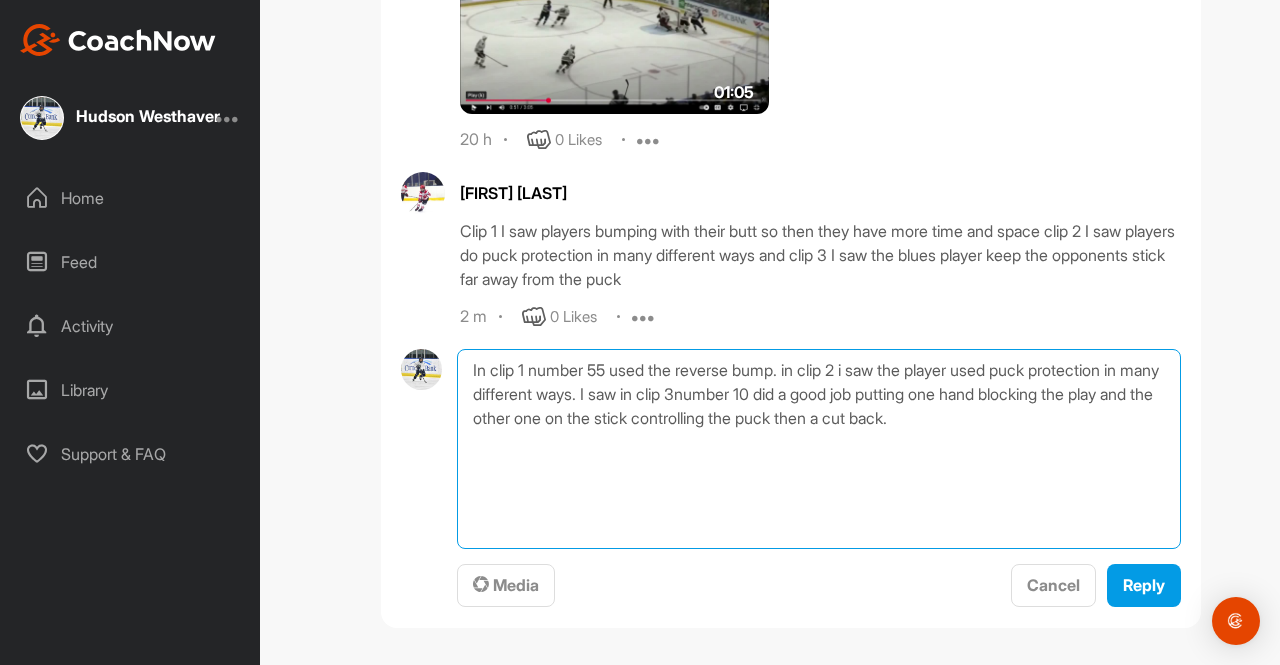 click on "In clip 1 number 55 used the reverse bump. in clip 2 i saw the player used puck protection in many different ways. I saw in clip 3number 10 did a good job putting one hand blocking the play and the other one on the stick controlling the puck then a cut back." at bounding box center [819, 449] 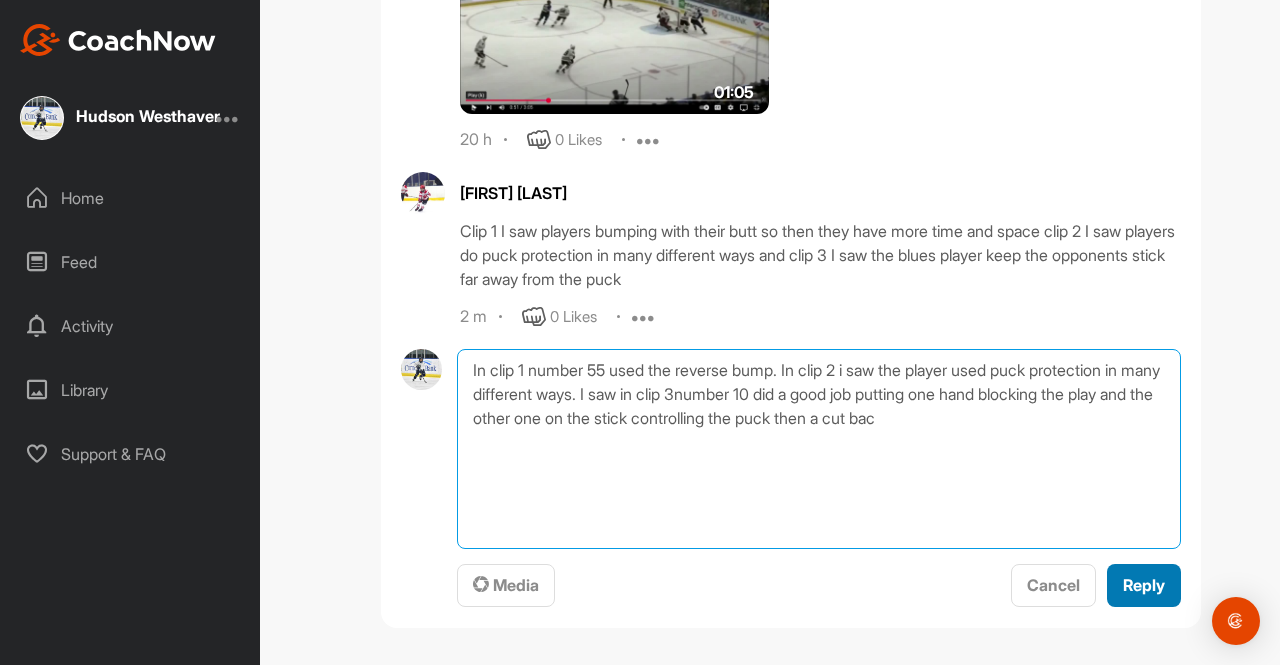type on "In clip 1 number 55 used the reverse bump. In clip 2 i saw the player used puck protection in many different ways. I saw in clip 3number 10 did a good job putting one hand blocking the play and the other one on the stick controlling the puck then a cut bac" 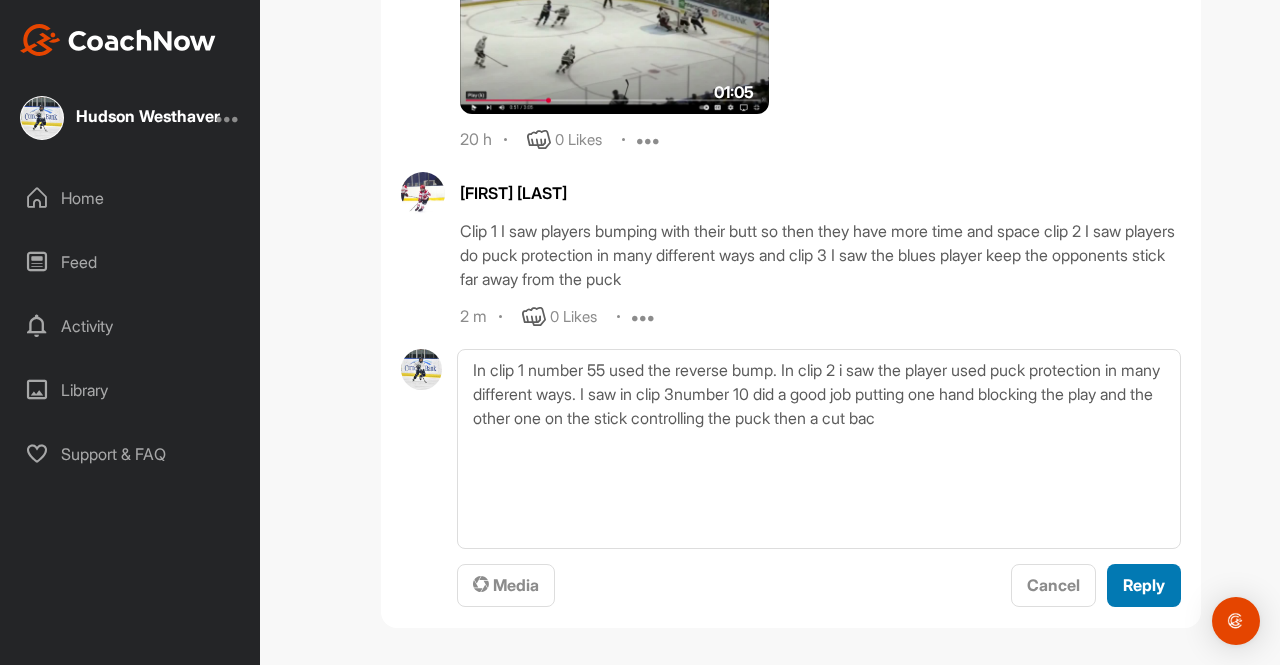 click on "Reply" at bounding box center [1144, 585] 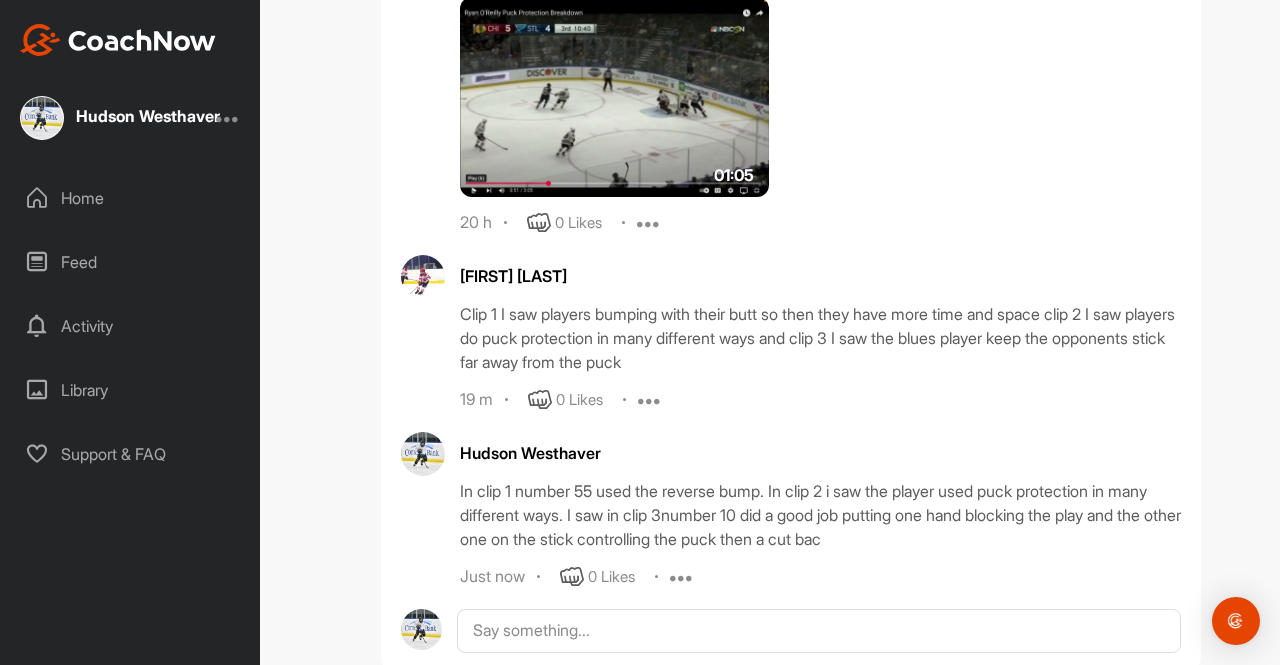 scroll, scrollTop: 1946, scrollLeft: 0, axis: vertical 